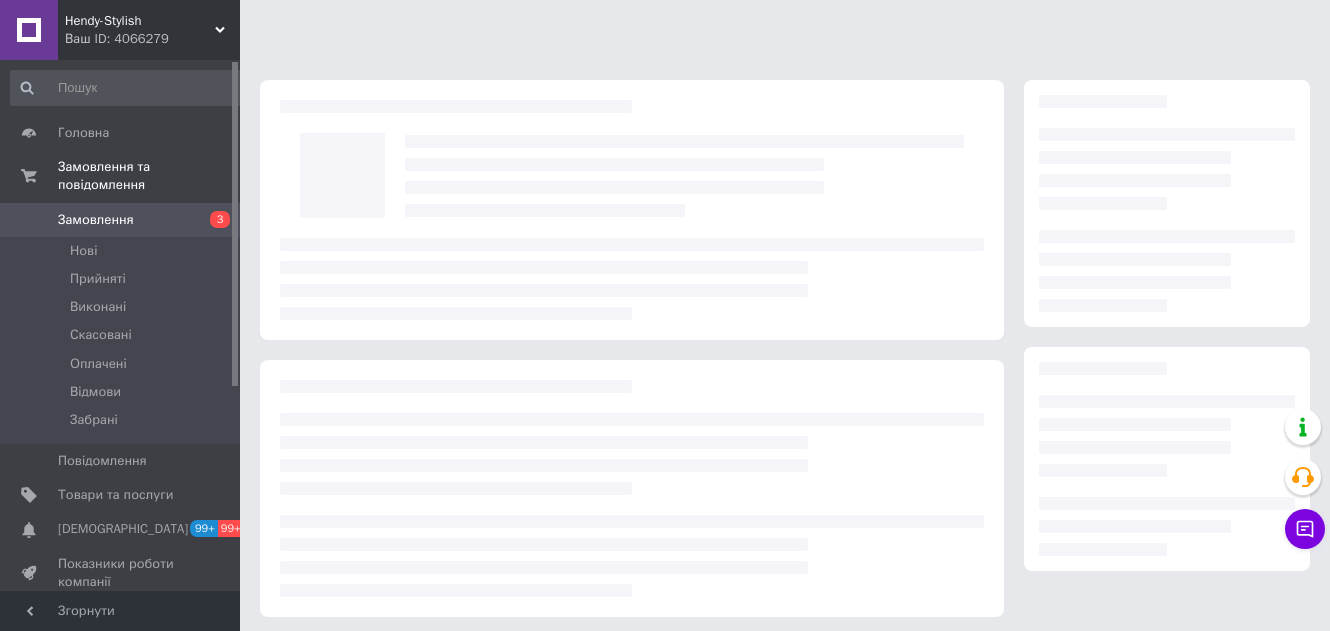scroll, scrollTop: 0, scrollLeft: 0, axis: both 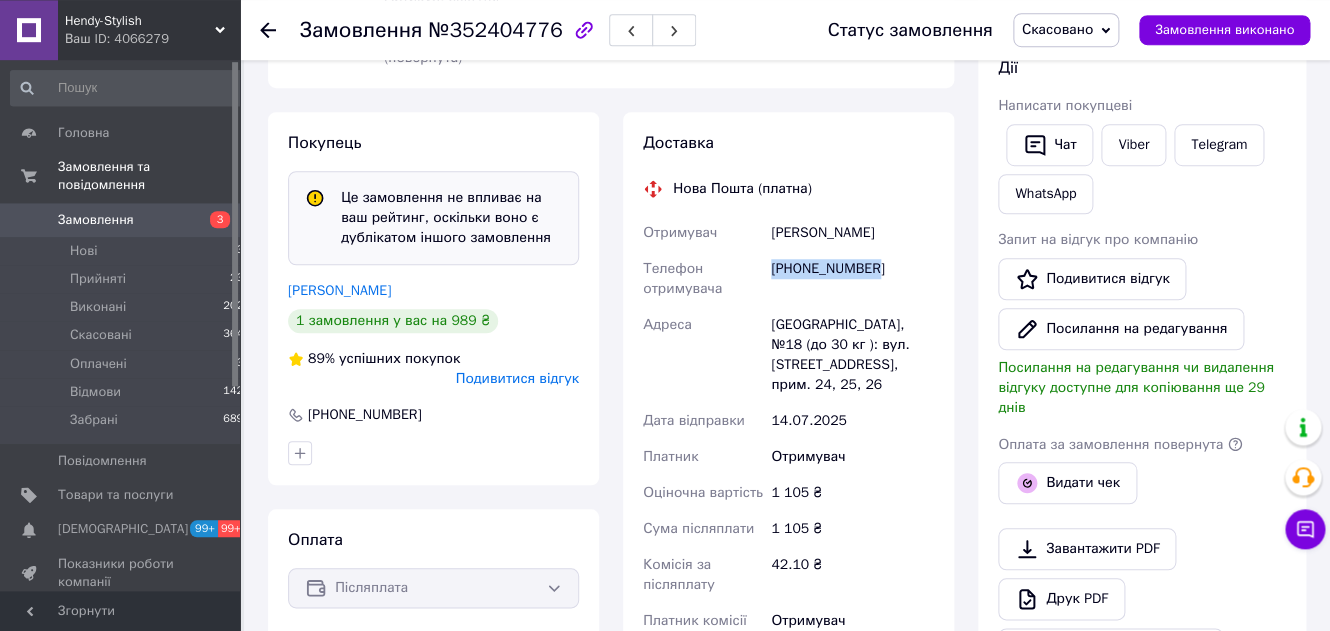 drag, startPoint x: 881, startPoint y: 267, endPoint x: 771, endPoint y: 270, distance: 110.0409 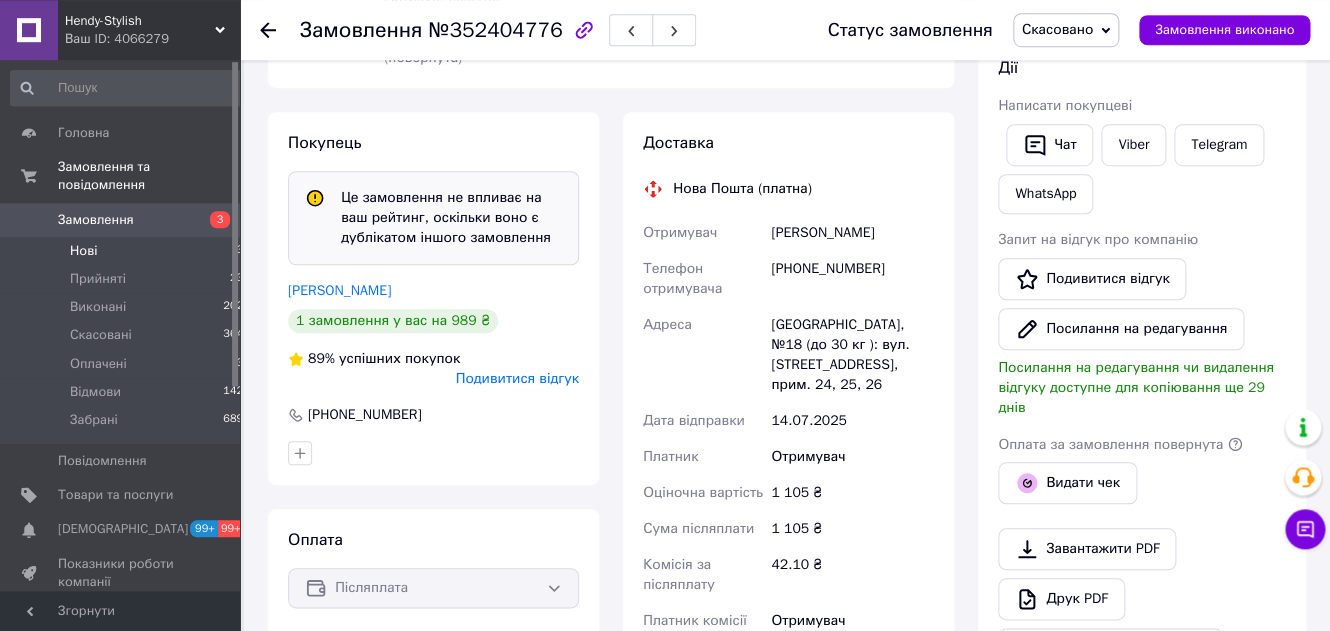 click on "Нові 3" at bounding box center [127, 251] 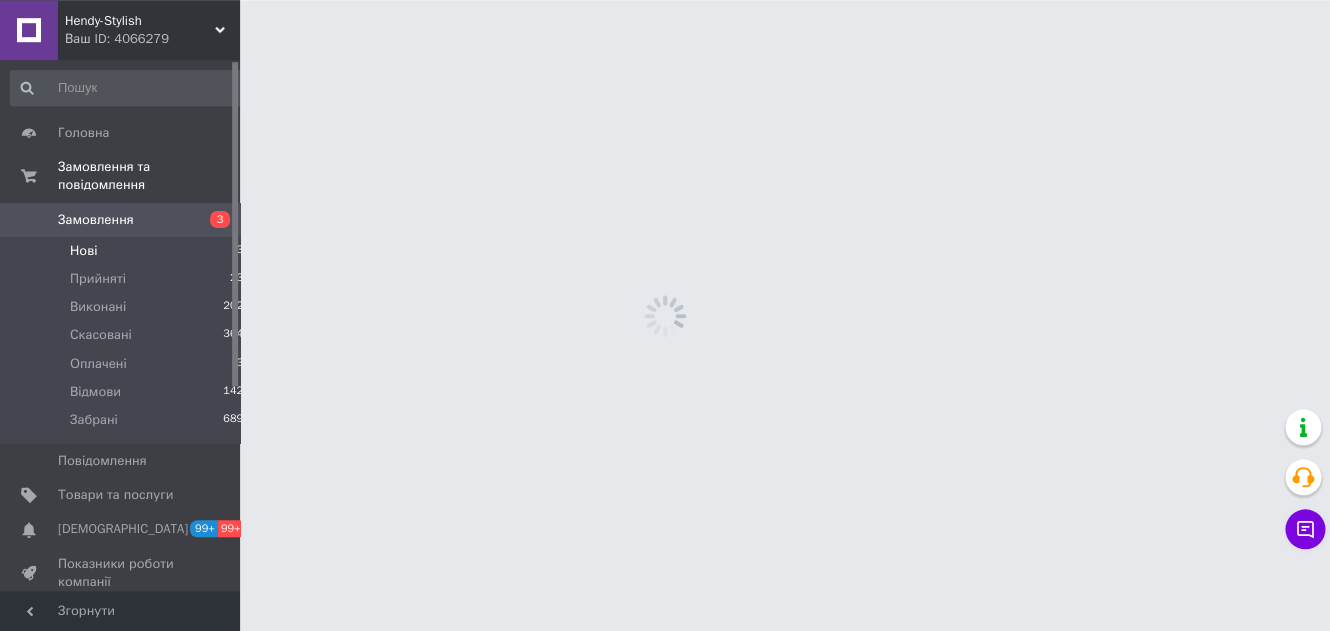 scroll, scrollTop: 0, scrollLeft: 0, axis: both 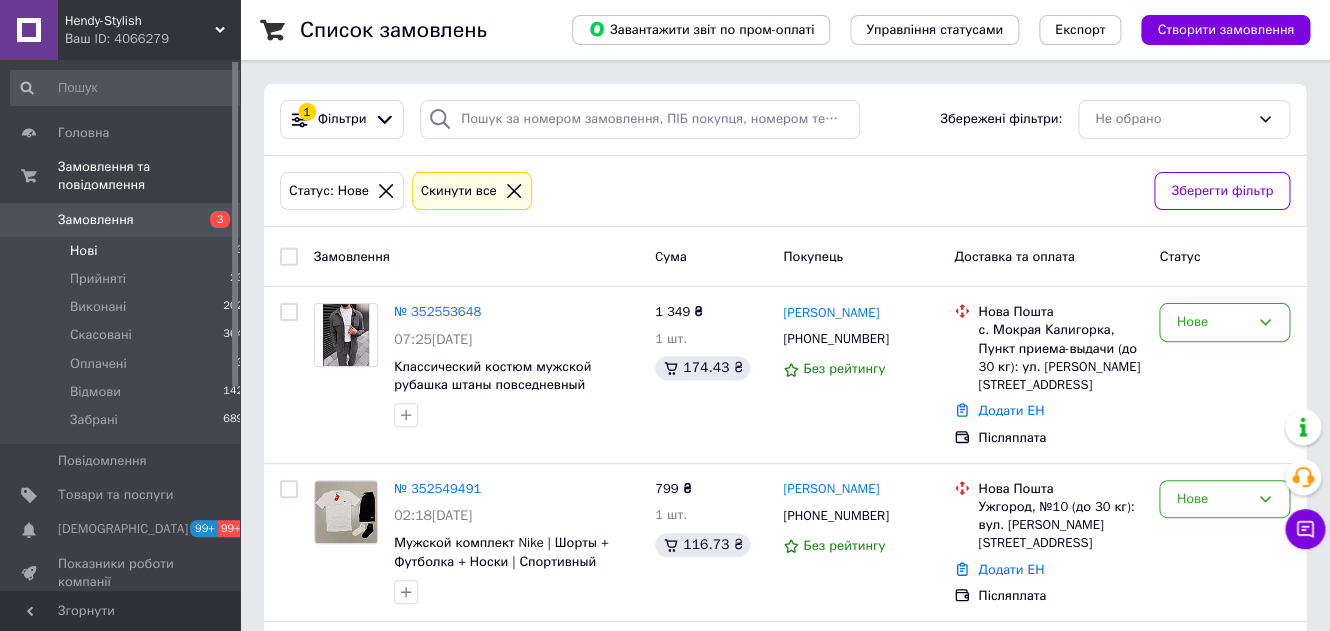 click at bounding box center [289, 257] 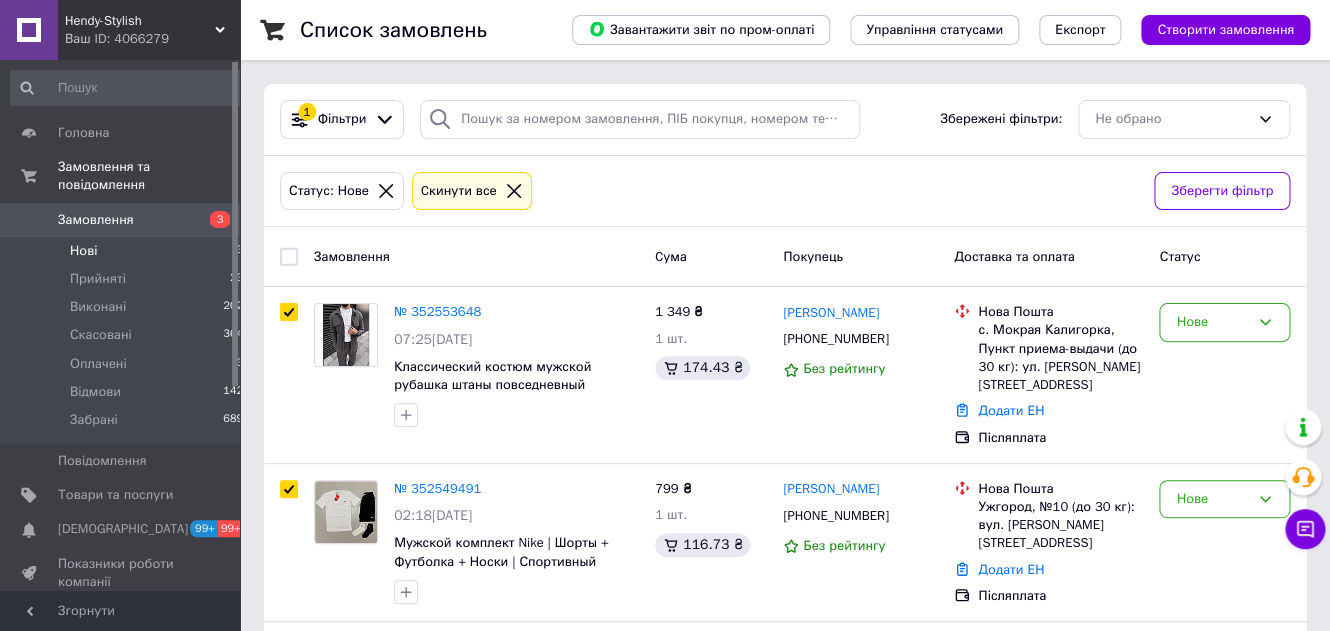 checkbox on "true" 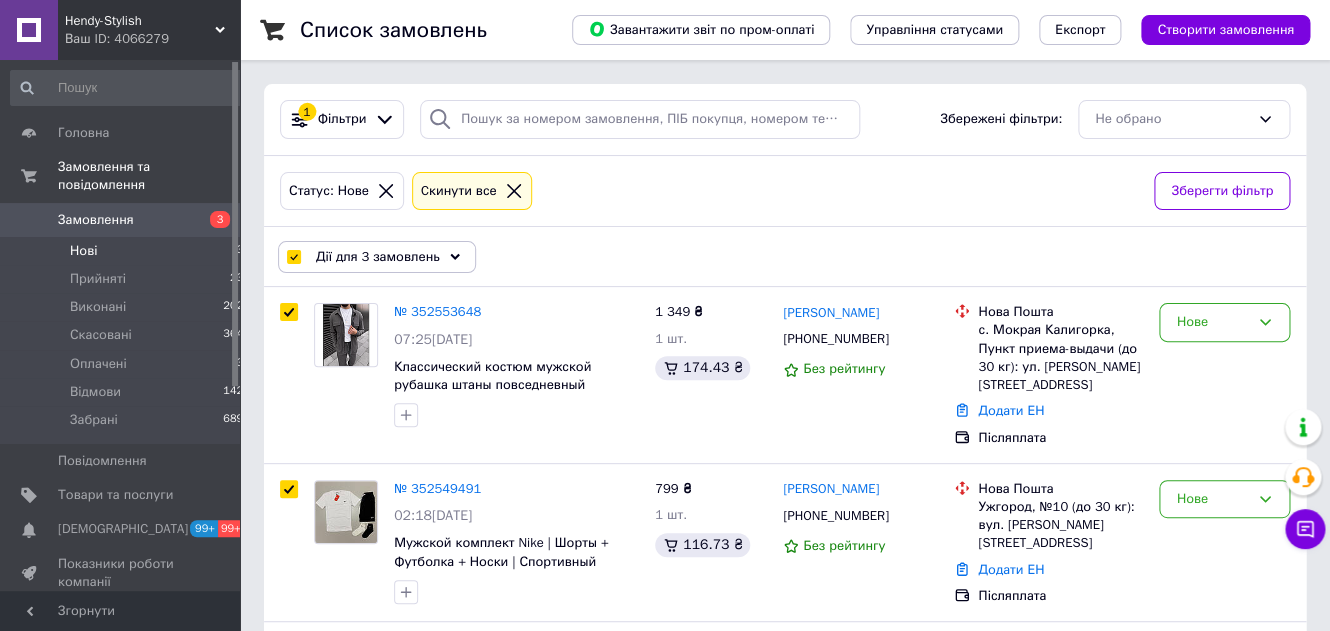 click on "Дії для 3 замовлень" at bounding box center (377, 257) 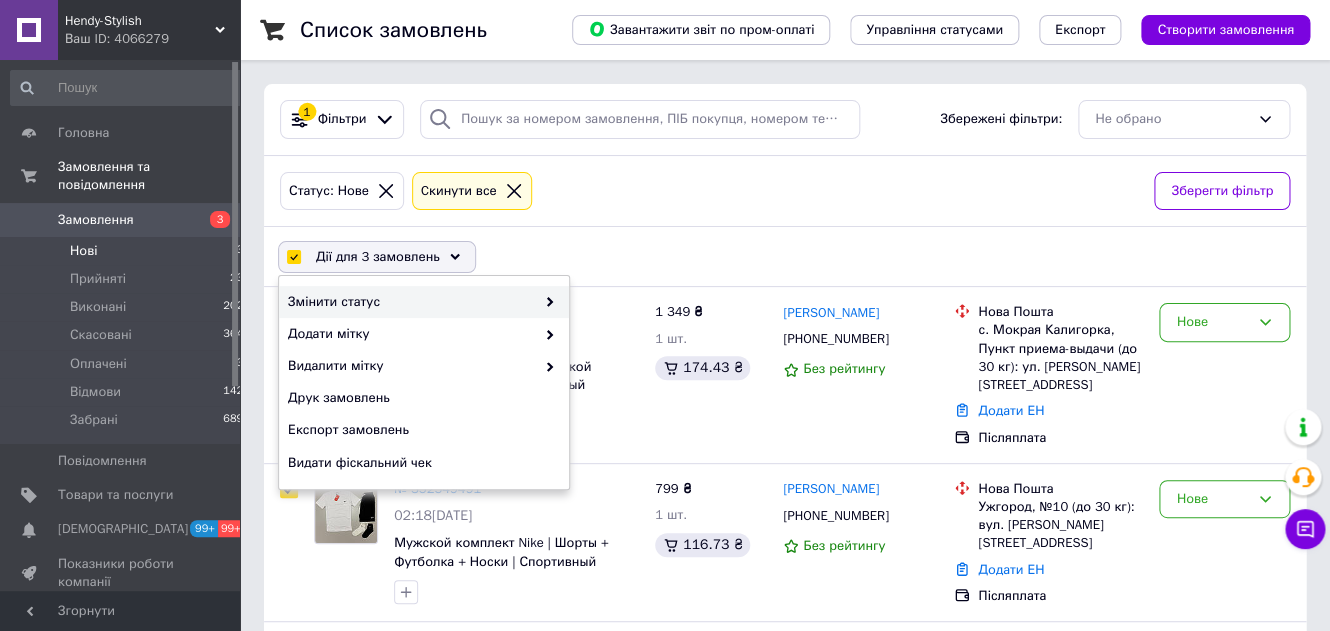 click on "Змінити статус" at bounding box center [424, 302] 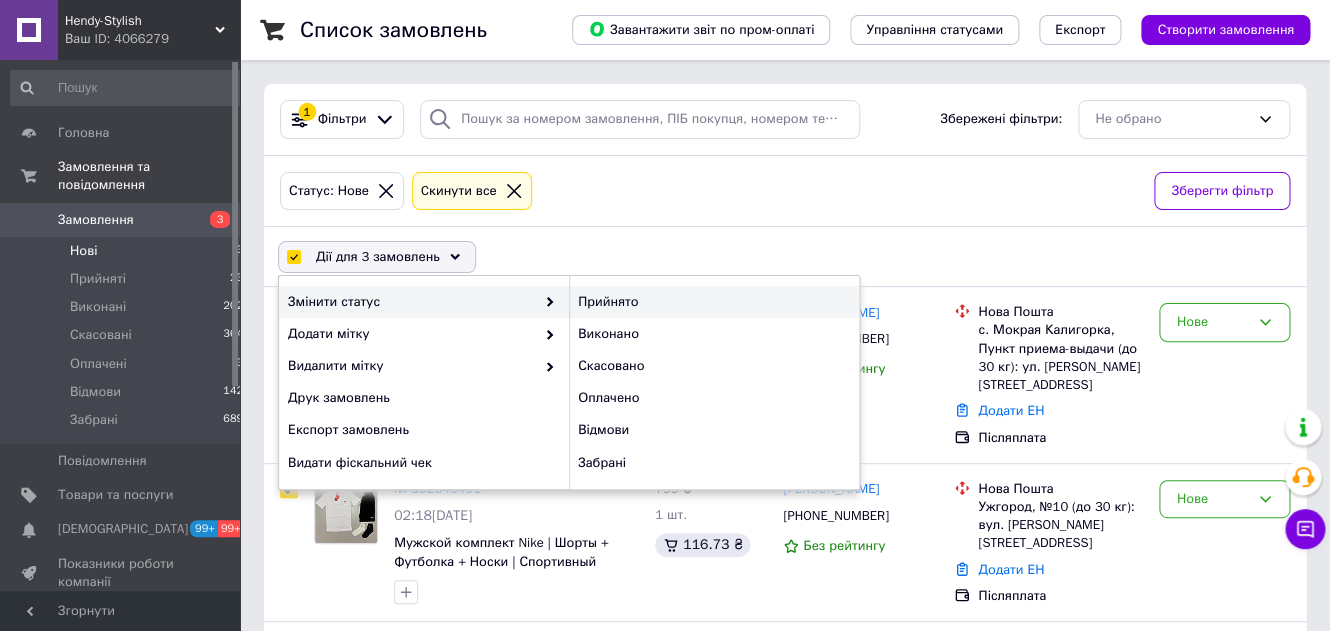 click on "Прийнято" at bounding box center (714, 302) 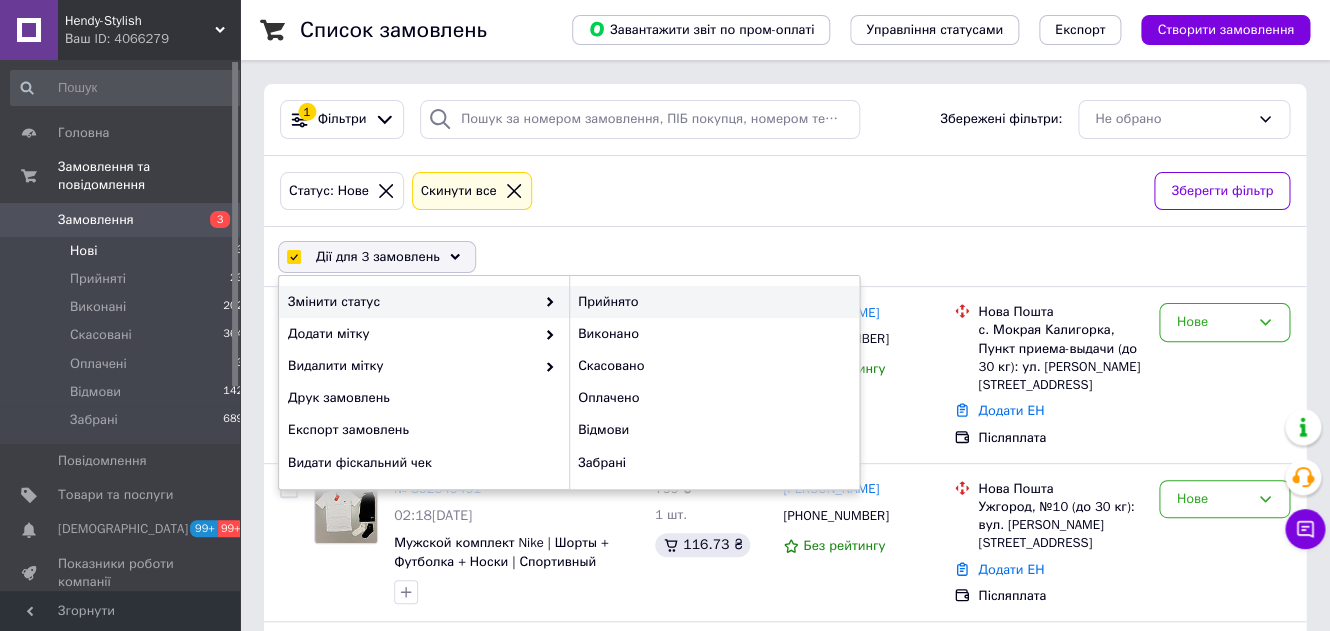 checkbox on "false" 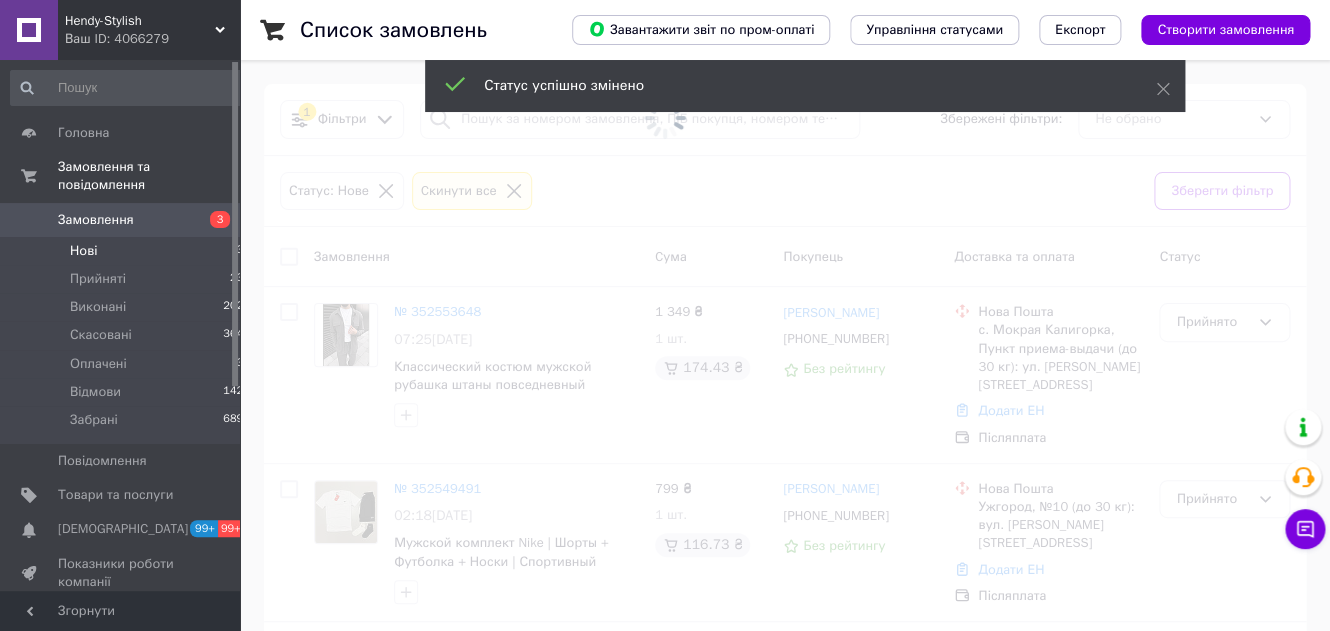 click on "Нові 3" at bounding box center (127, 251) 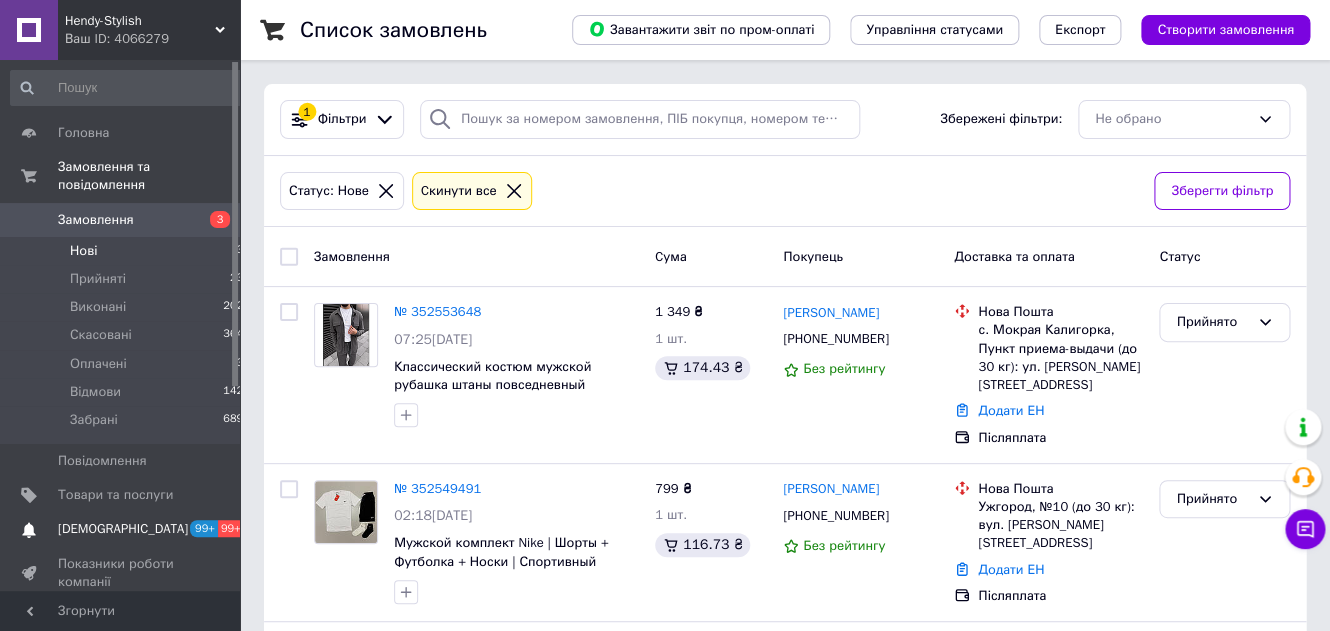 click on "[DEMOGRAPHIC_DATA]" at bounding box center (123, 529) 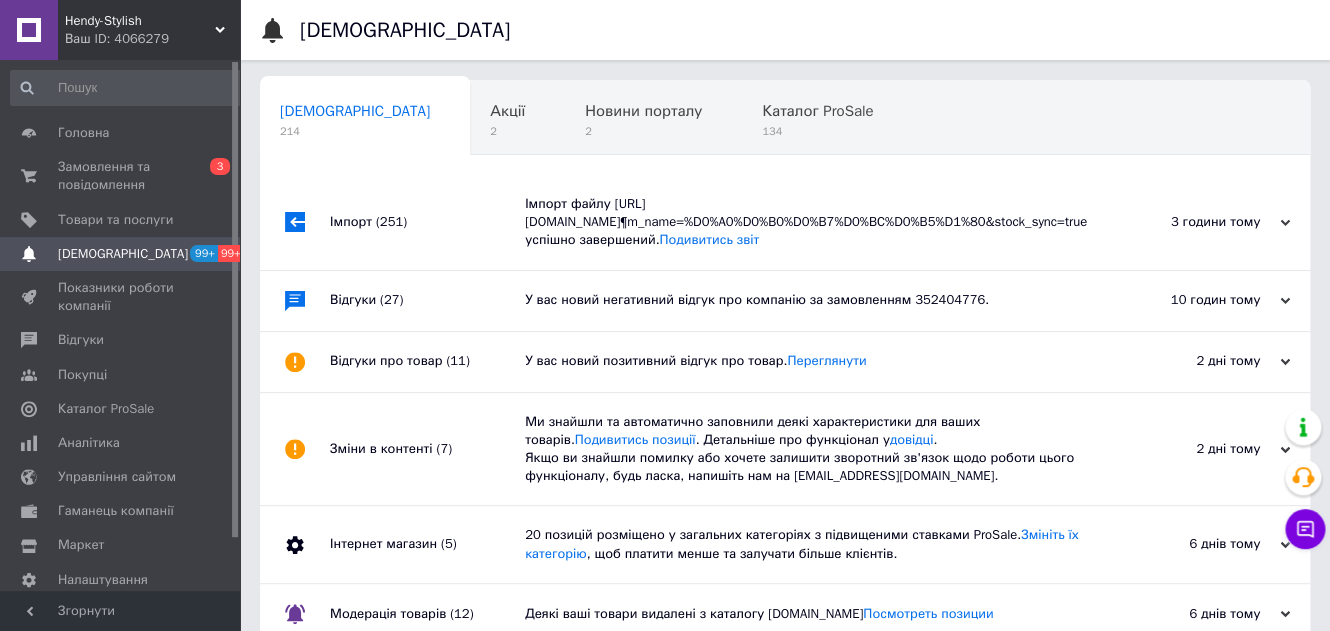 click on "У вас новий негативний відгук про компанію  за замовленням 352404776." at bounding box center [807, 300] 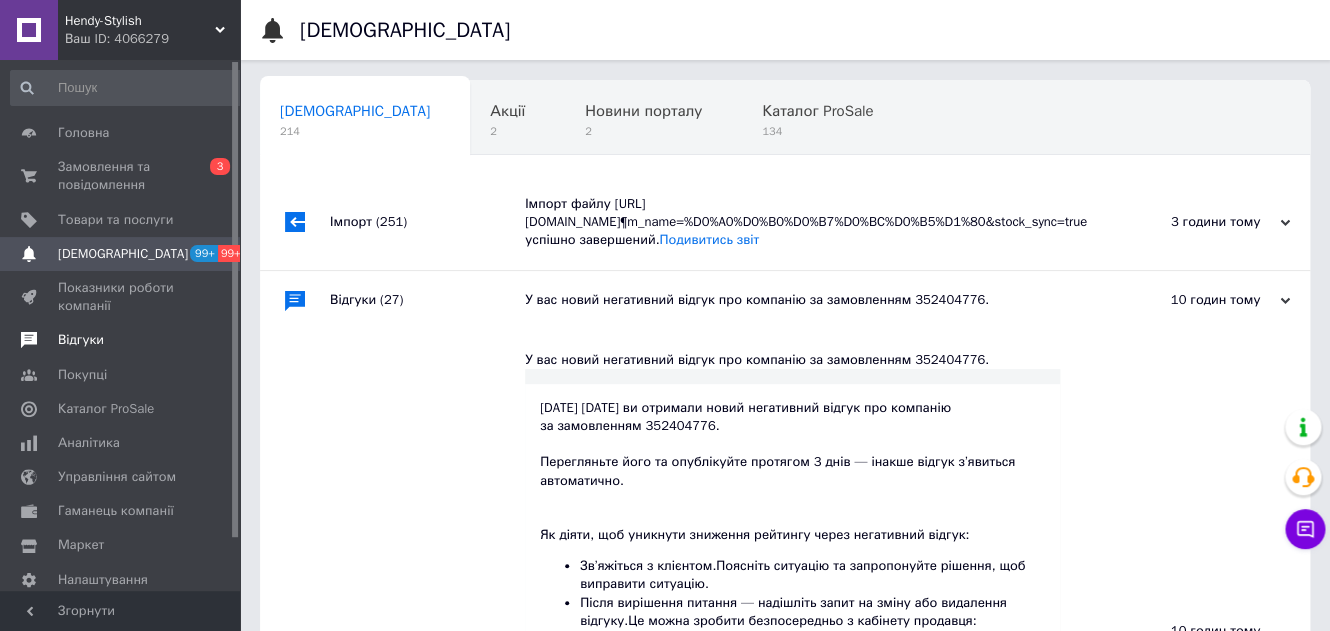 click on "Відгуки" at bounding box center [81, 340] 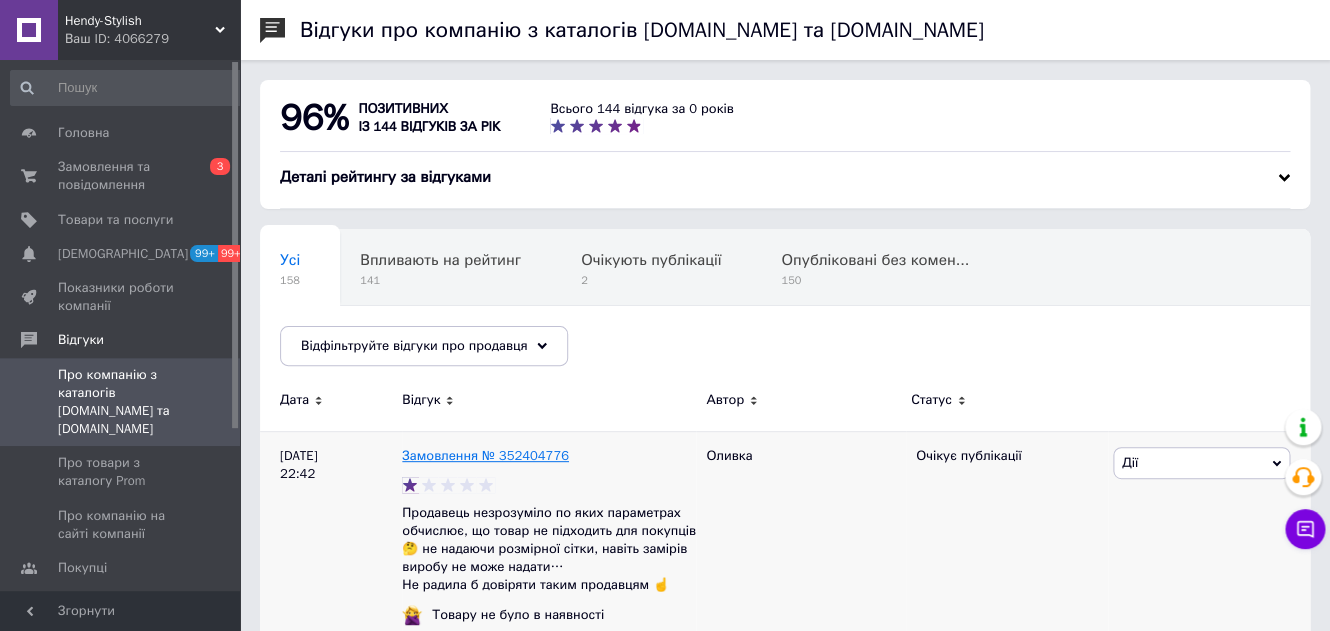 click on "Замовлення № 352404776" at bounding box center [485, 455] 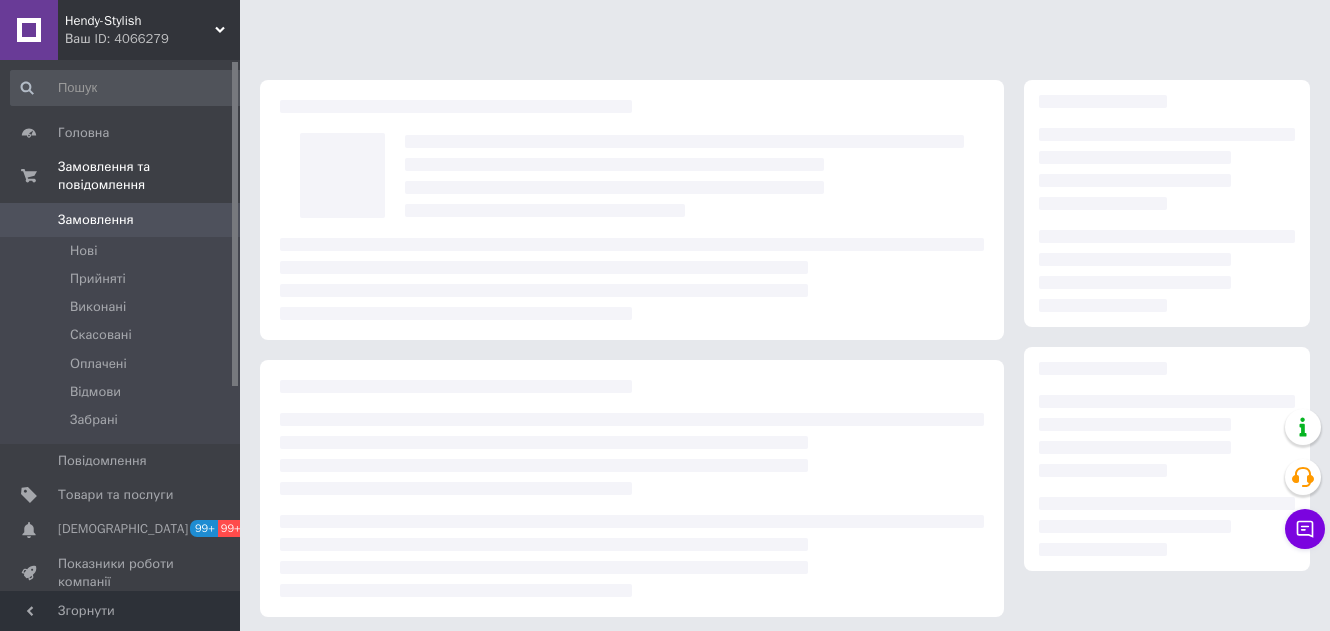 scroll, scrollTop: 0, scrollLeft: 0, axis: both 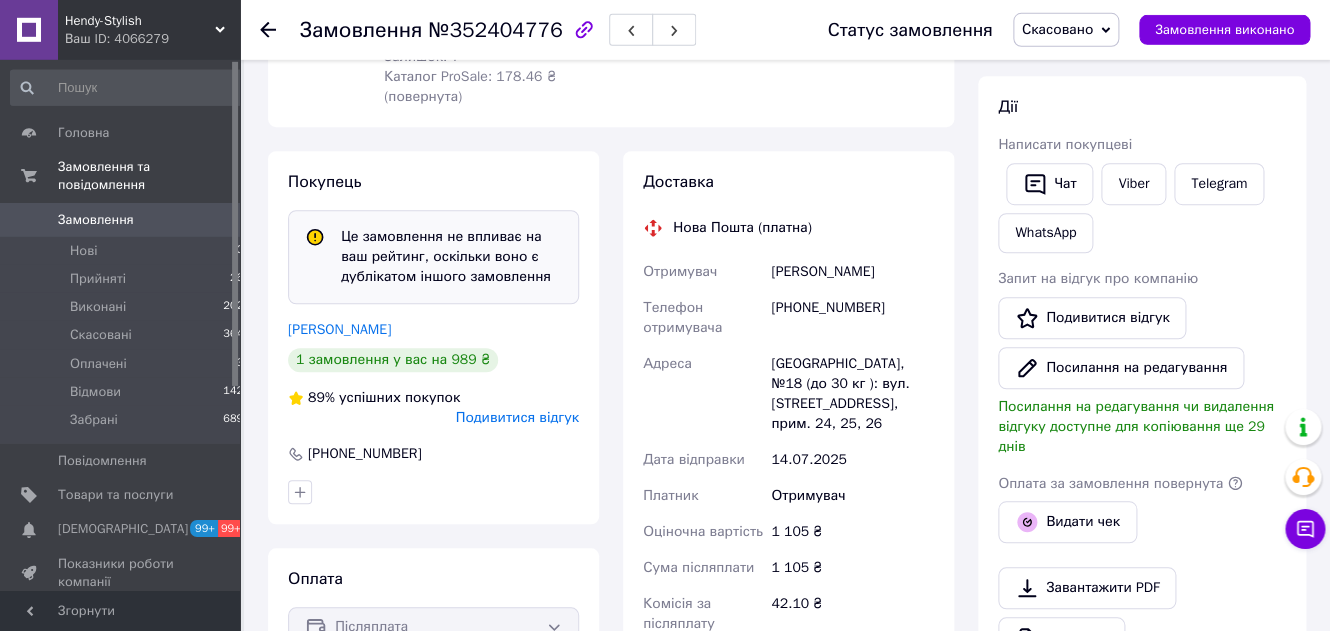 click on "Hendy-Stylish" at bounding box center [140, 21] 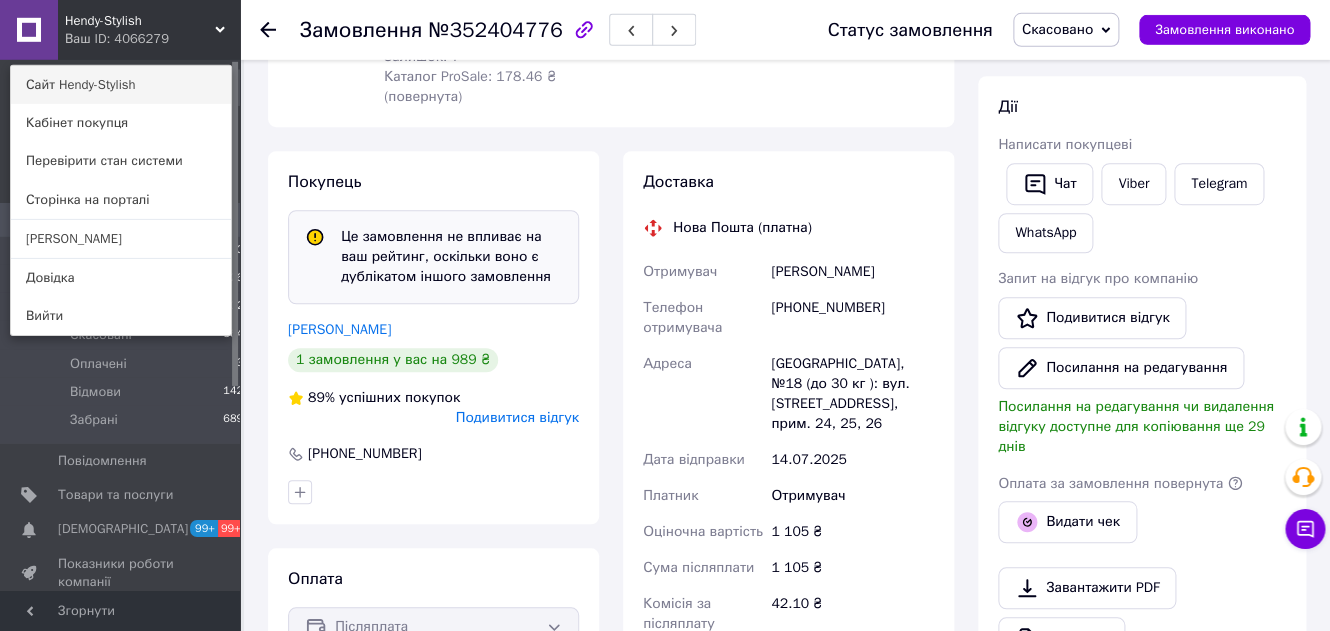 click on "Сайт Hendy-Stylish" at bounding box center [121, 85] 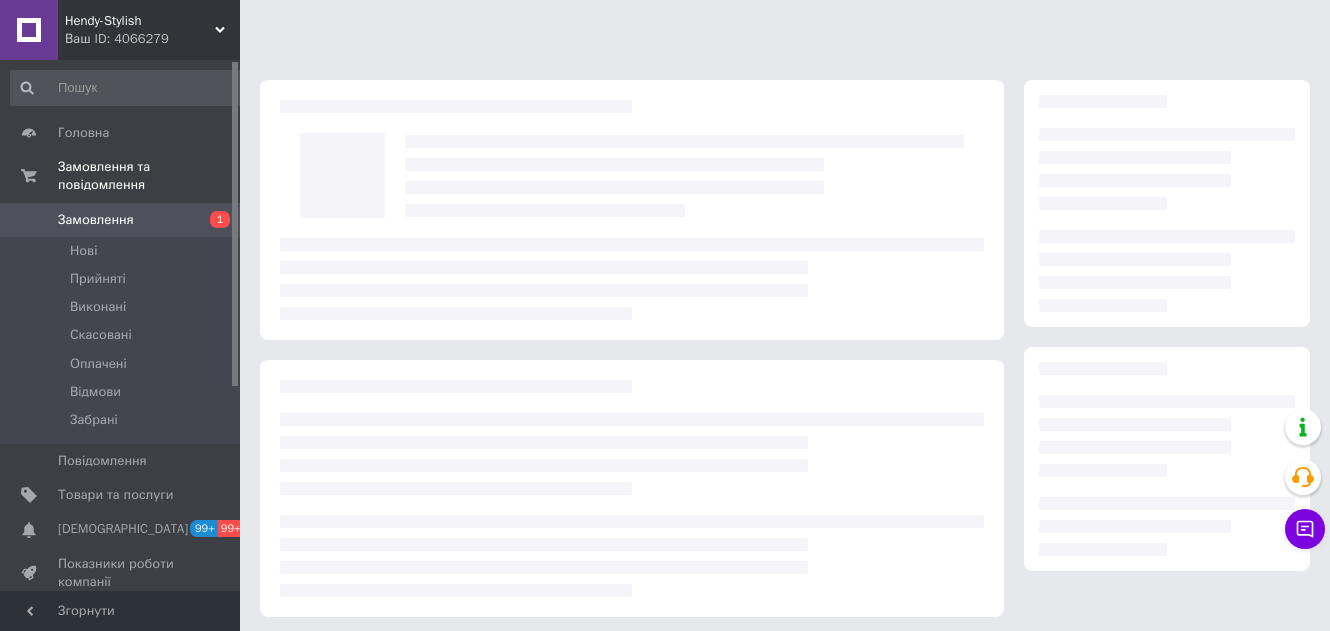 scroll, scrollTop: 0, scrollLeft: 0, axis: both 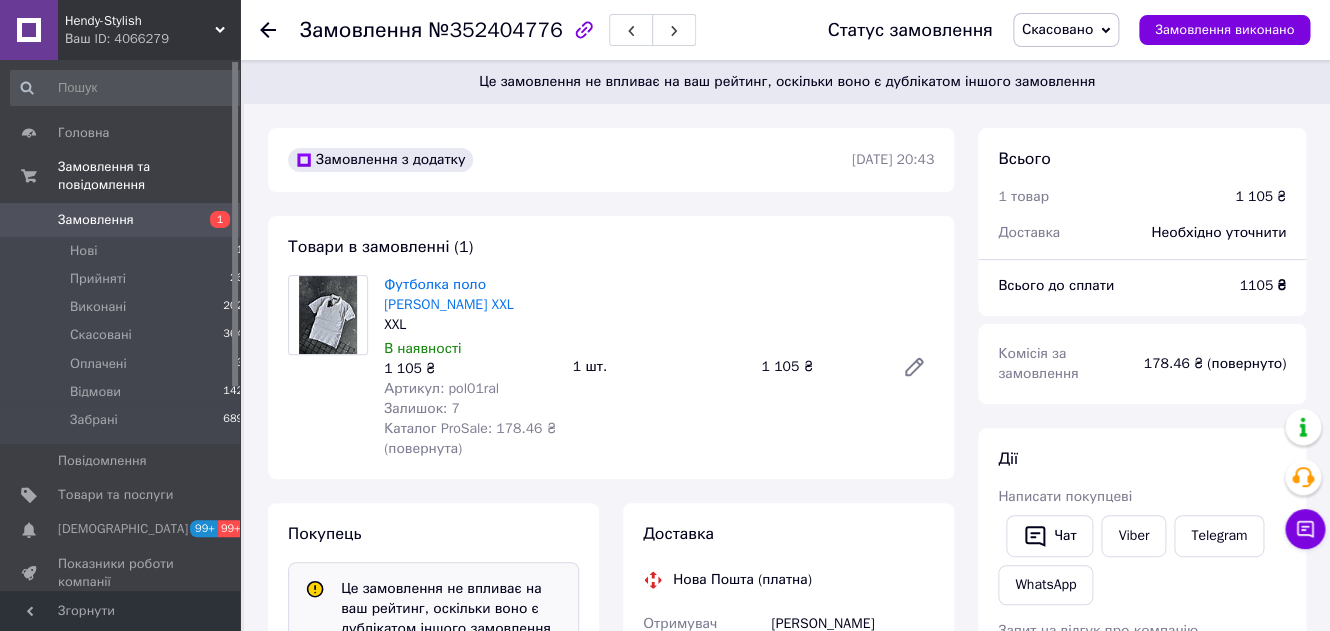 click on "Замовлення" at bounding box center [121, 220] 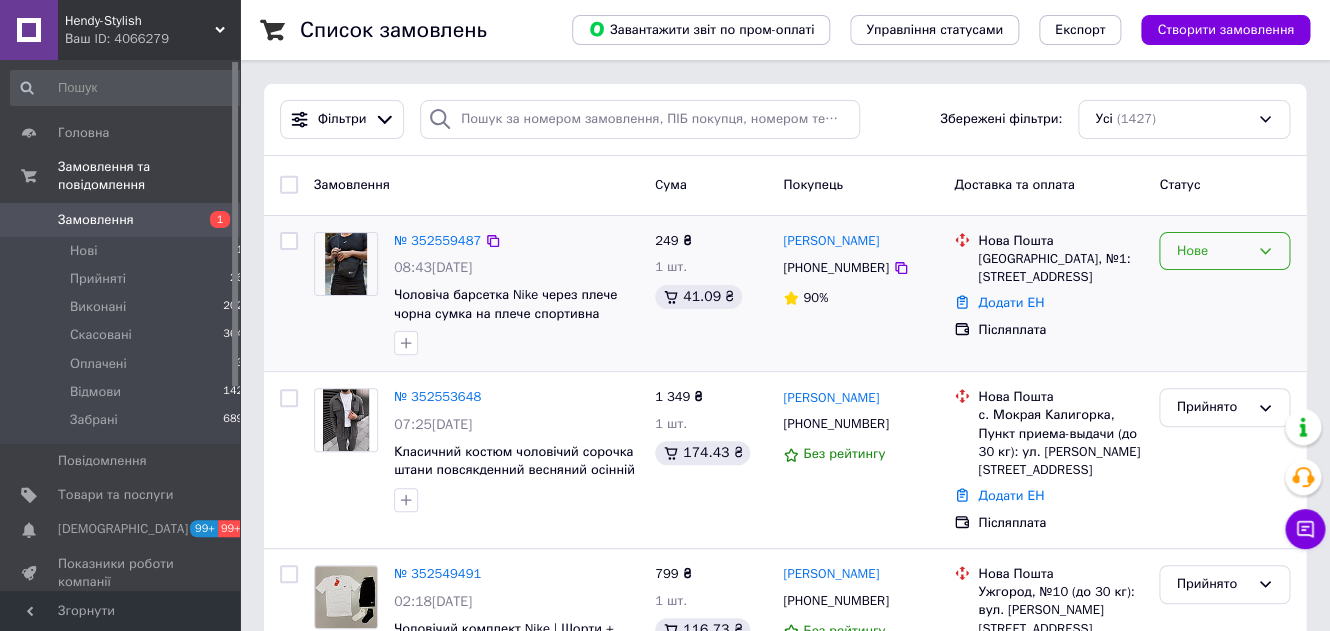 click on "Нове" at bounding box center (1212, 251) 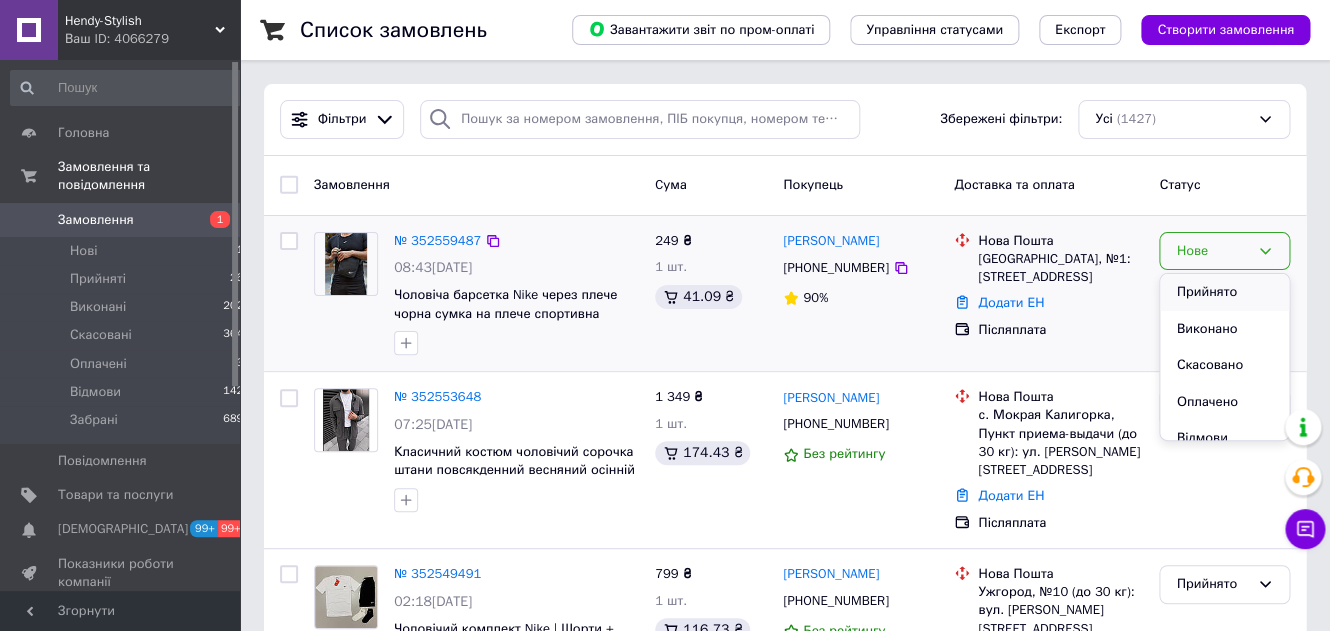 click on "Прийнято" at bounding box center (1224, 292) 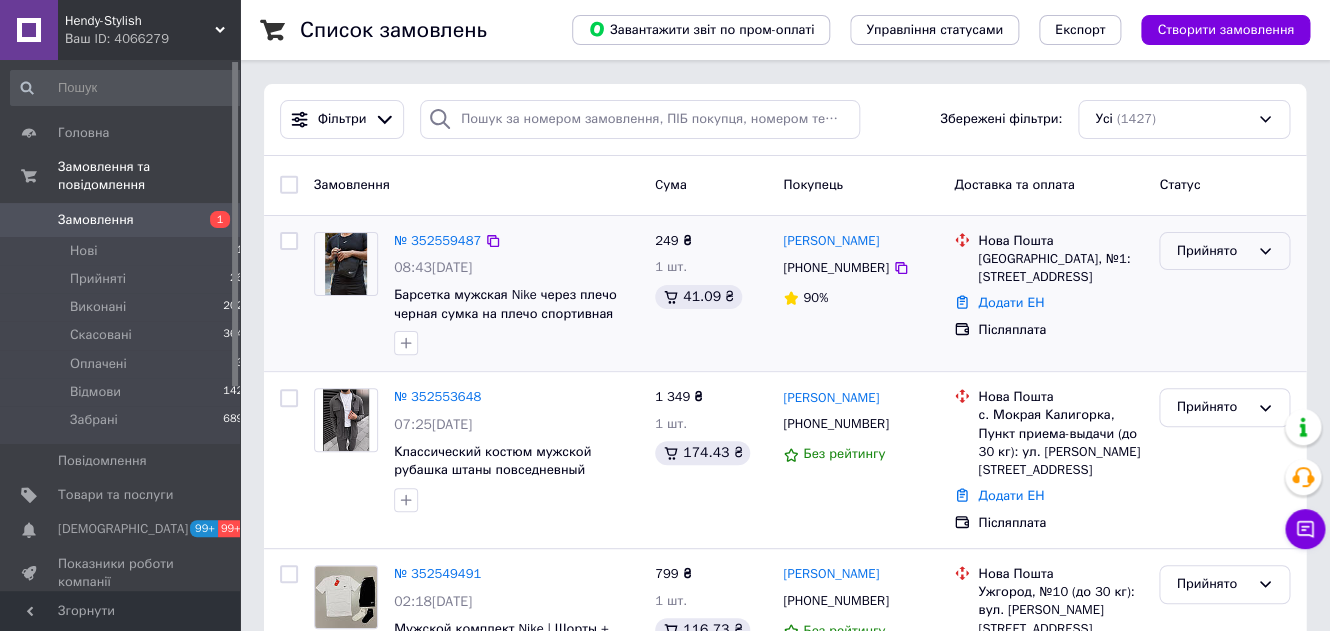 click on "Прийнято" at bounding box center [1224, 251] 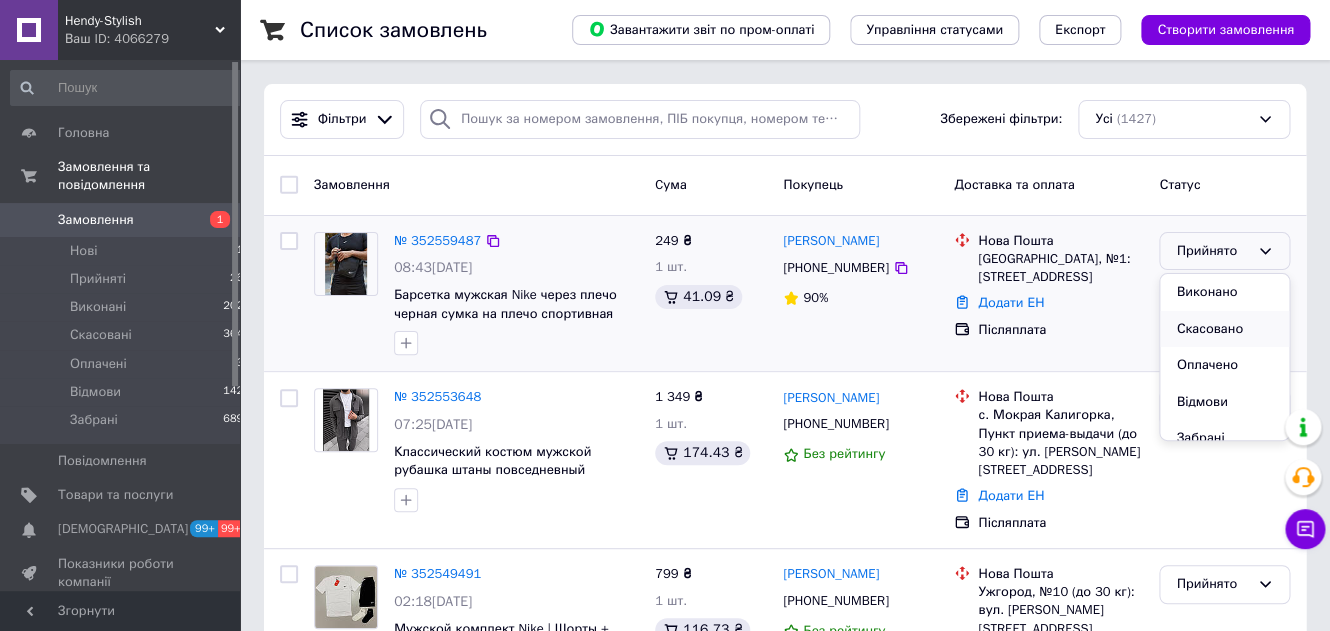 click on "Скасовано" at bounding box center (1224, 329) 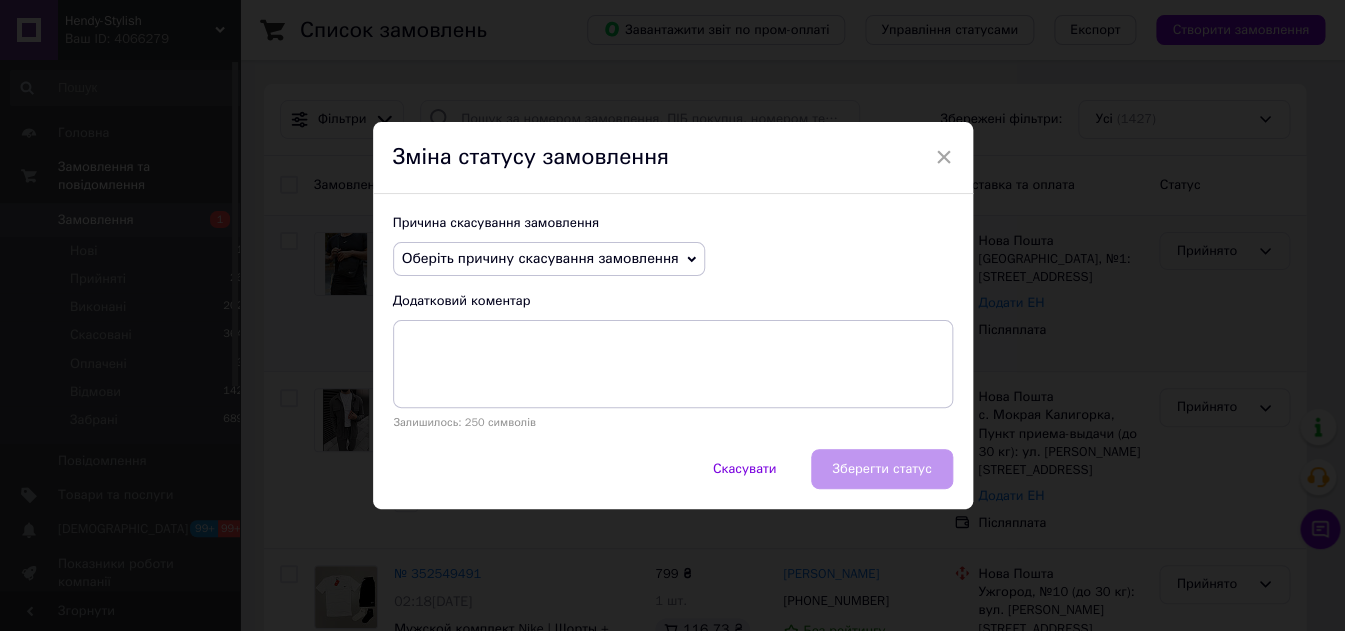 click on "Оберіть причину скасування замовлення" at bounding box center (540, 258) 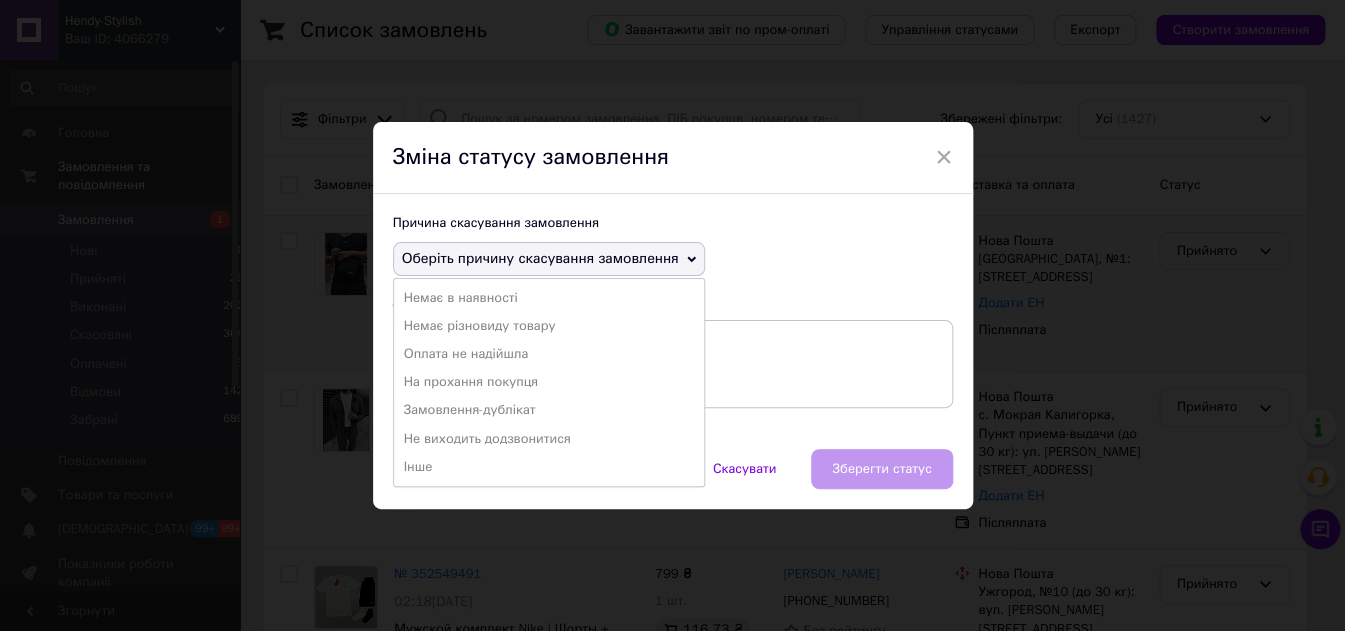 drag, startPoint x: 522, startPoint y: 441, endPoint x: 541, endPoint y: 439, distance: 19.104973 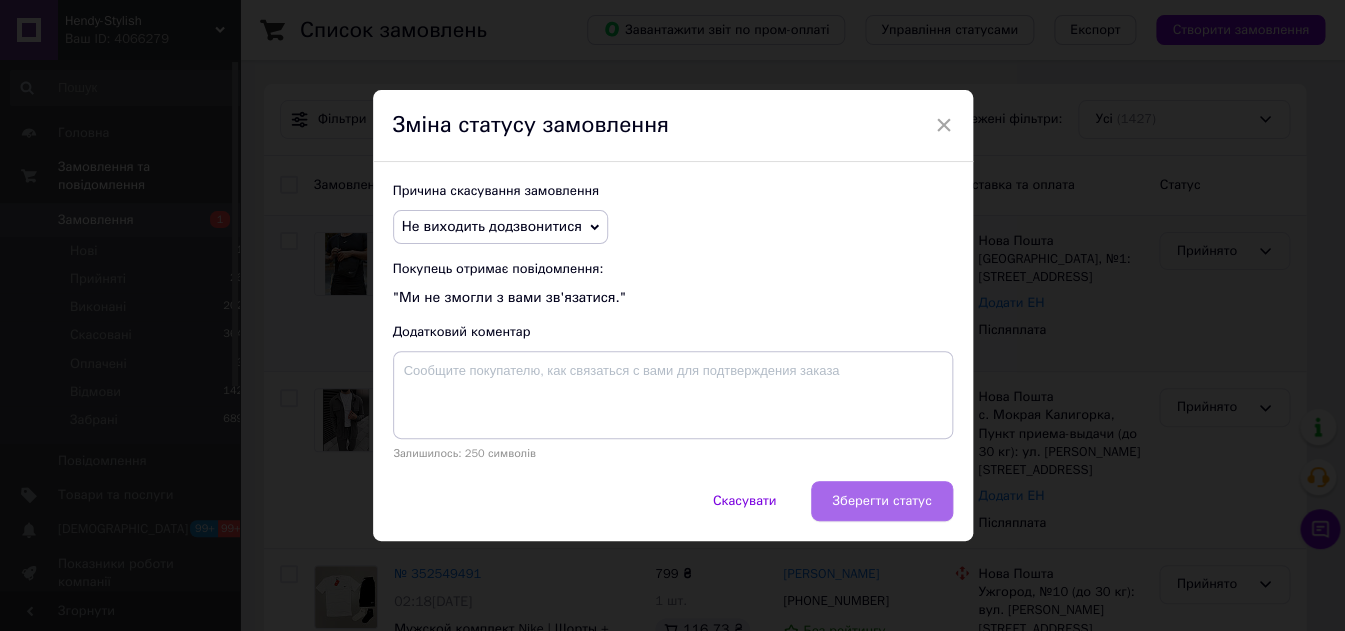 click on "Зберегти статус" at bounding box center (881, 501) 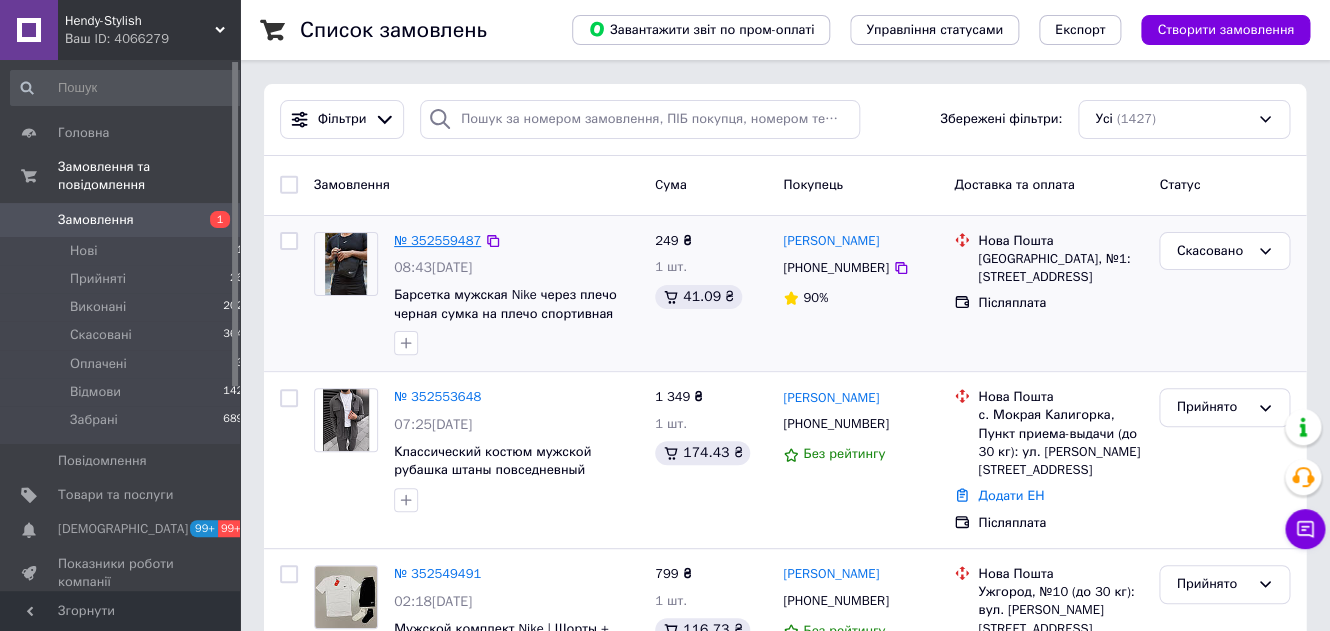 click on "№ 352559487" at bounding box center (437, 240) 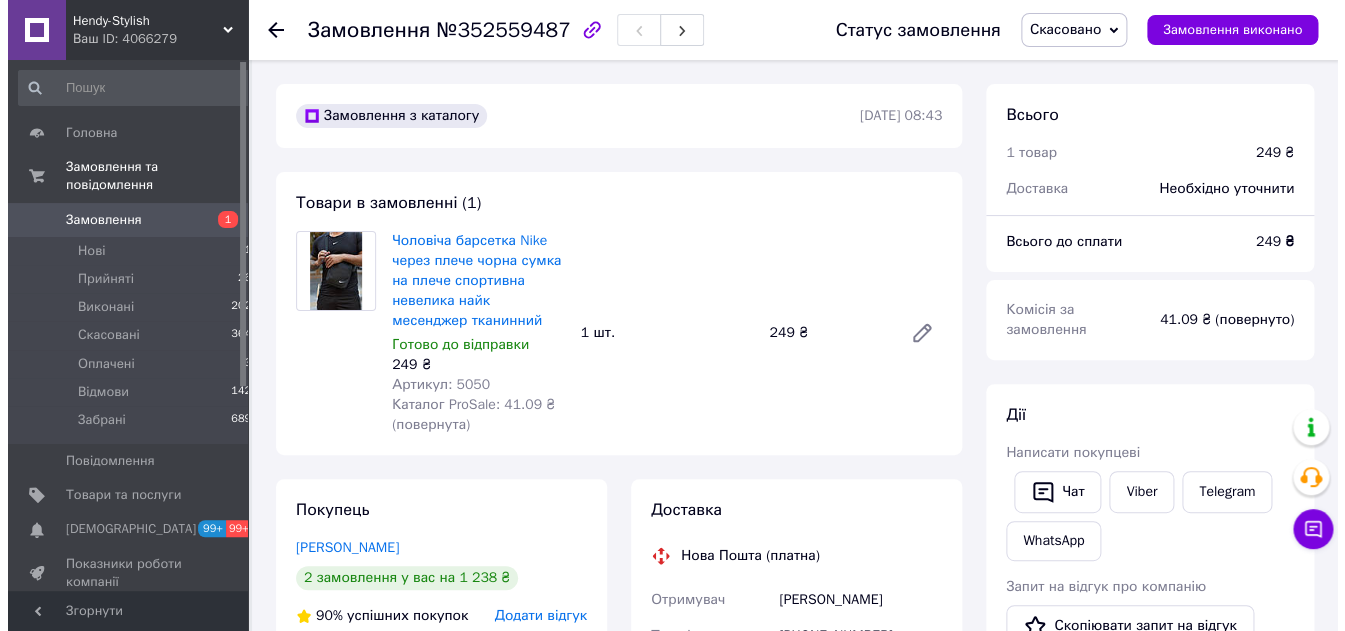 scroll, scrollTop: 289, scrollLeft: 0, axis: vertical 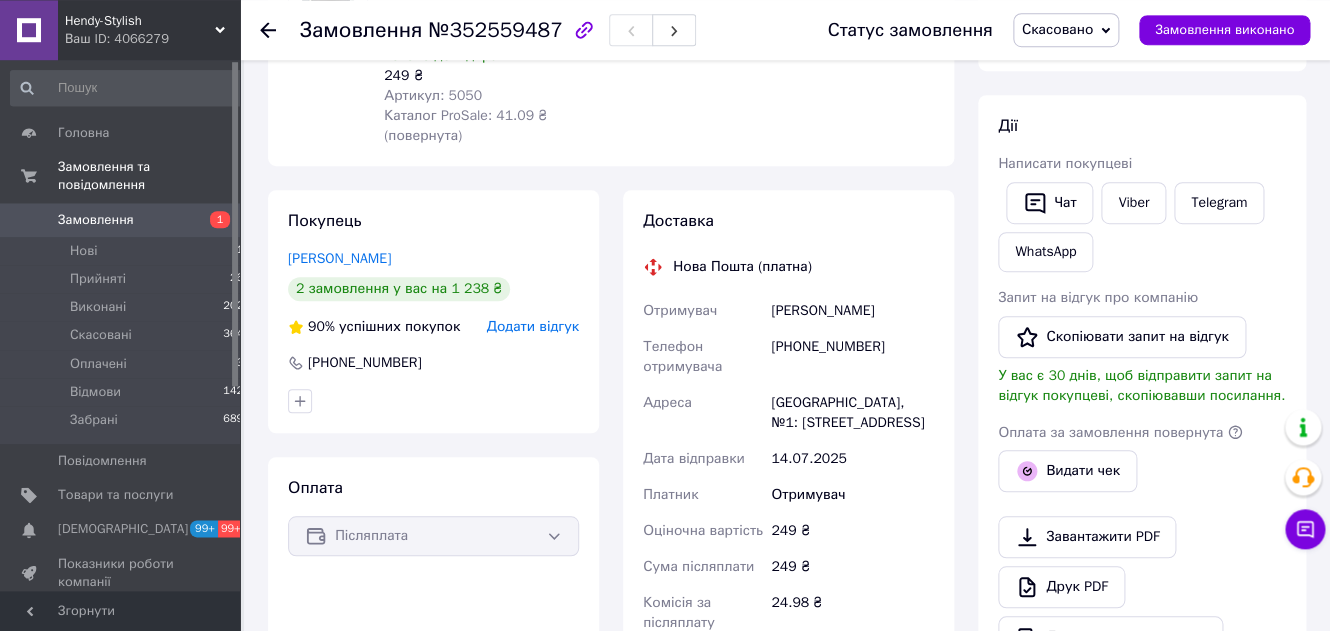 click on "Додати відгук" at bounding box center [533, 326] 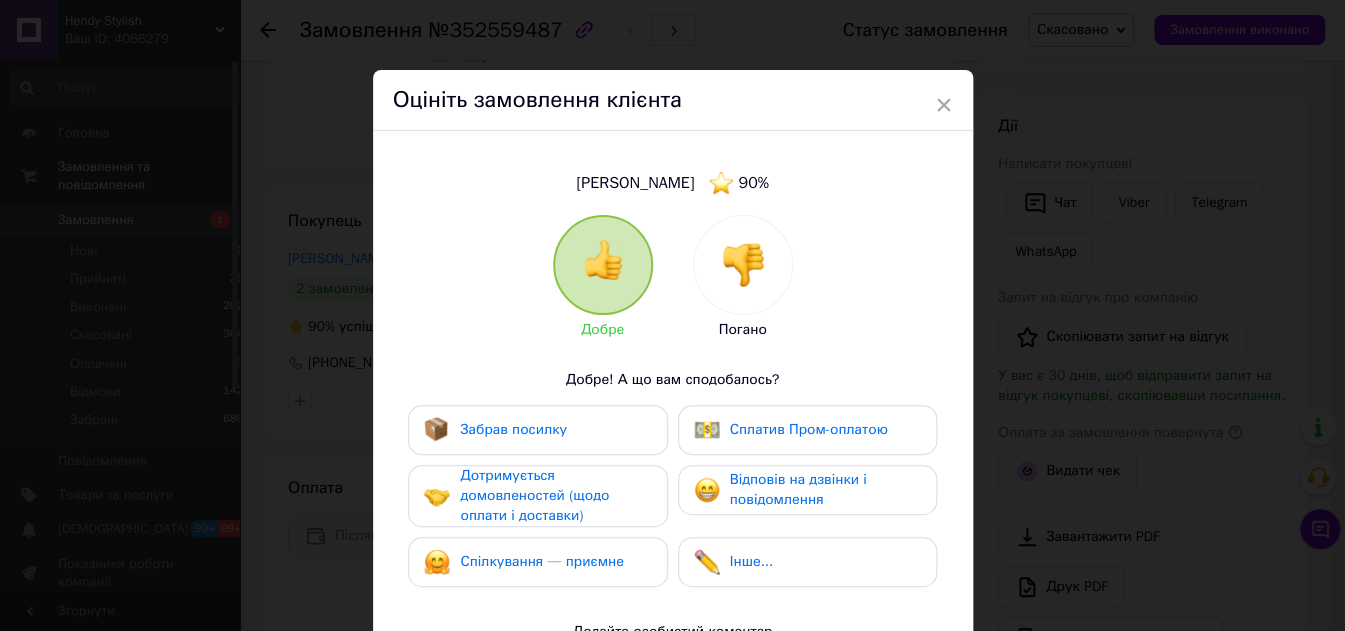 click at bounding box center (743, 265) 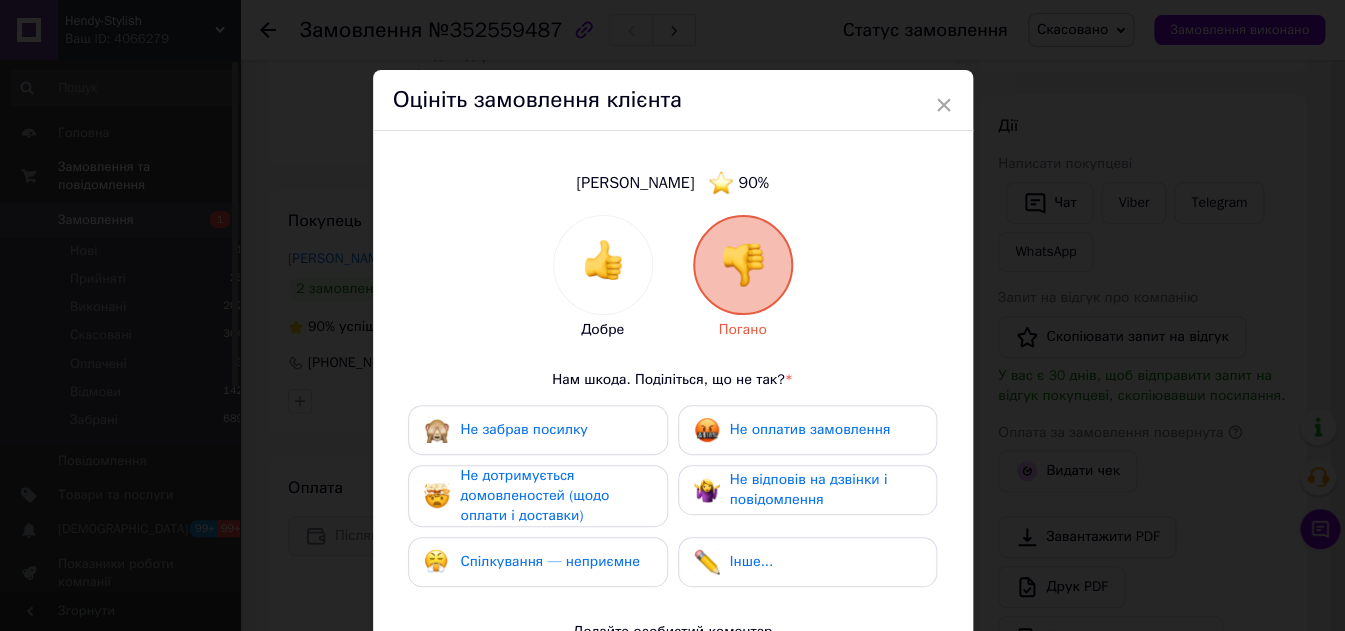 click on "Не дотримується домовленостей (щодо оплати і доставки)" at bounding box center [534, 495] 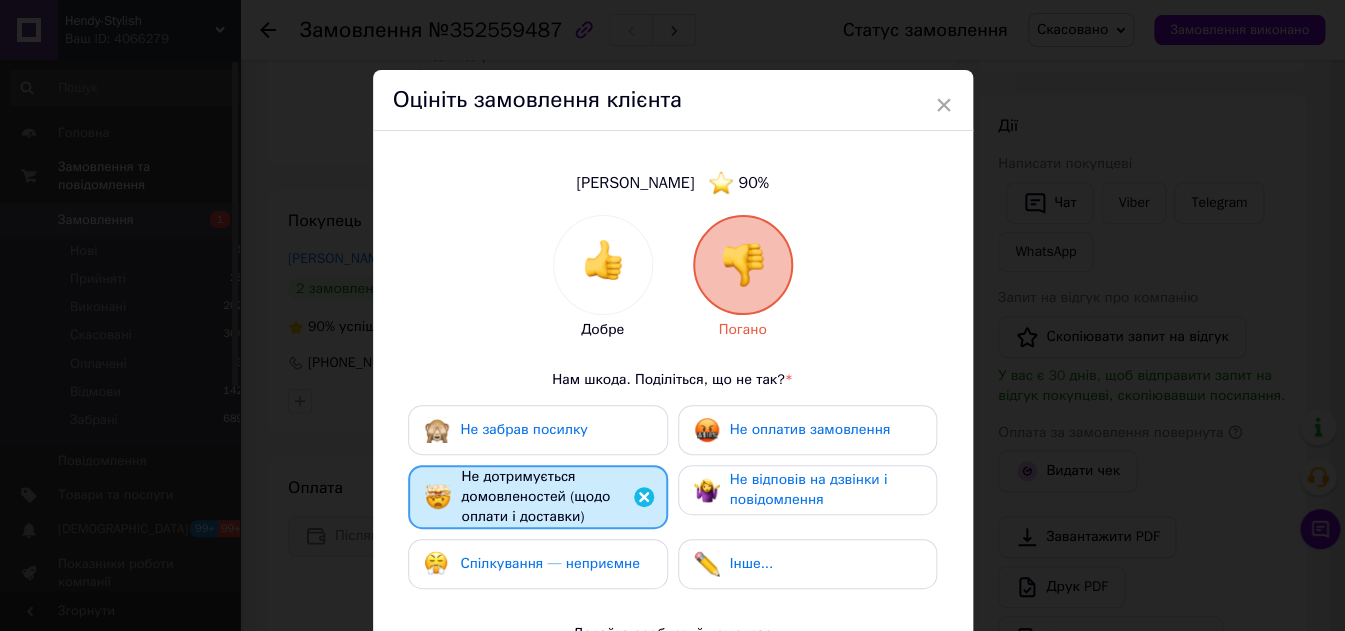 click on "Спілкування — неприємне" at bounding box center (549, 563) 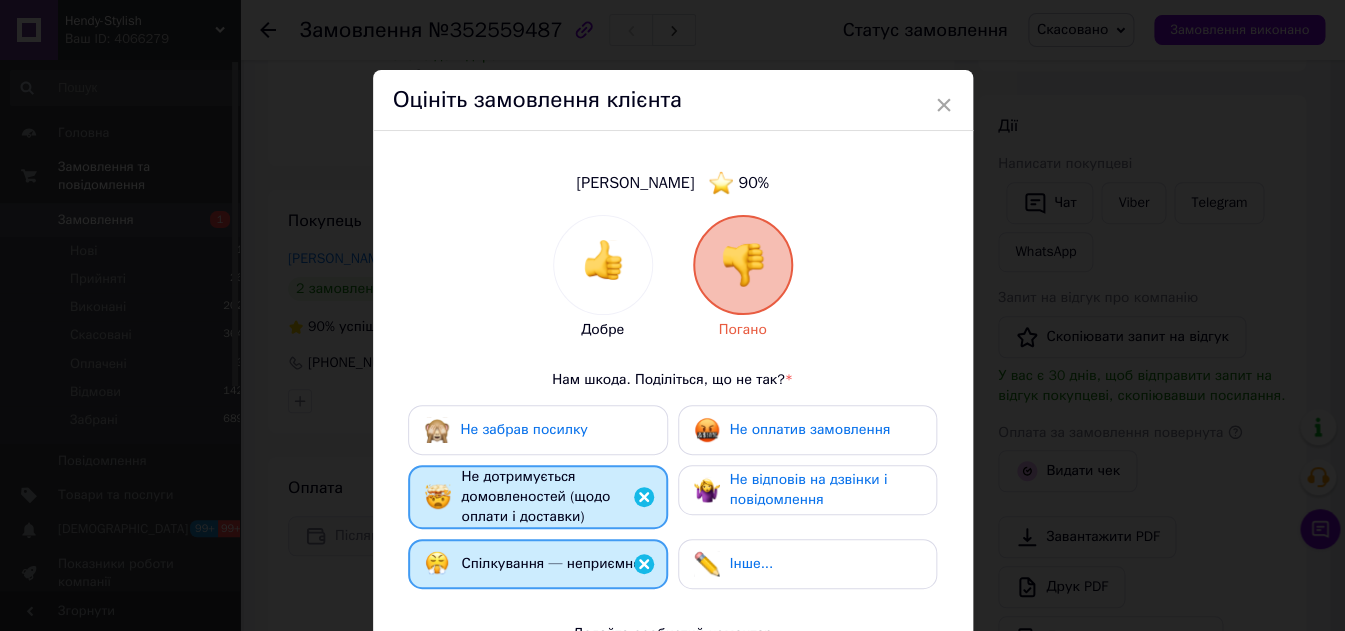 click on "Не відповів на дзвінки і повідомлення" at bounding box center [809, 489] 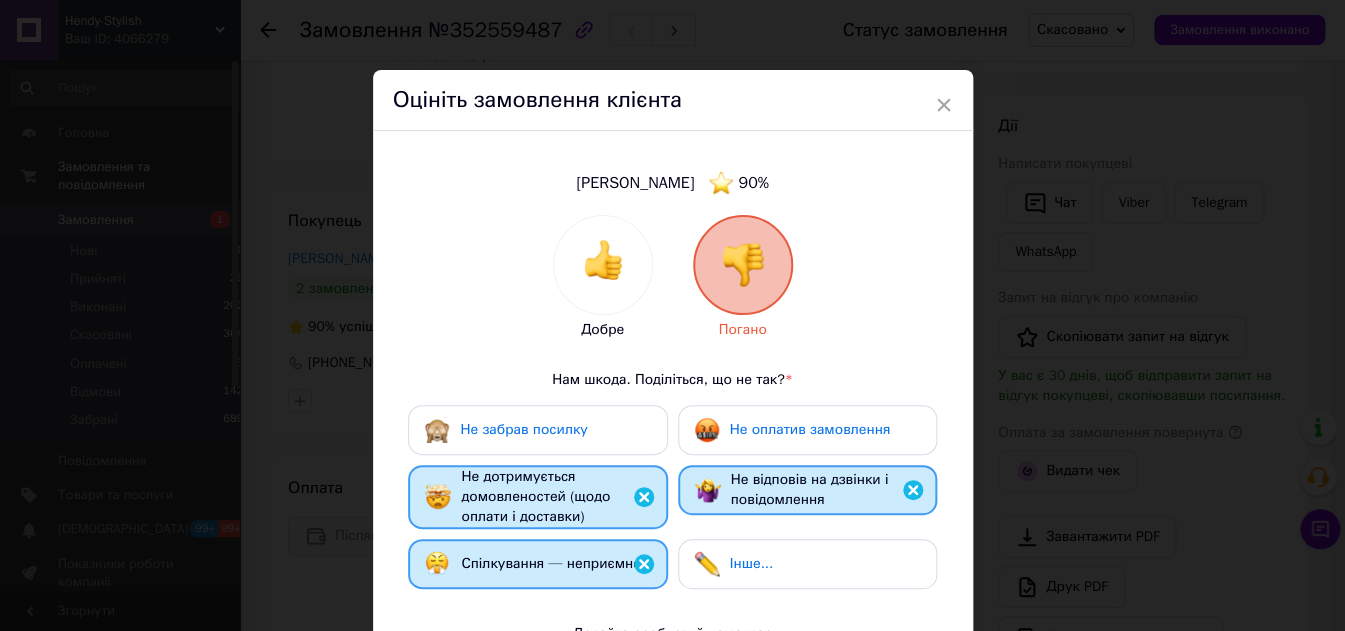 click on "Не оплатив замовлення" at bounding box center (810, 429) 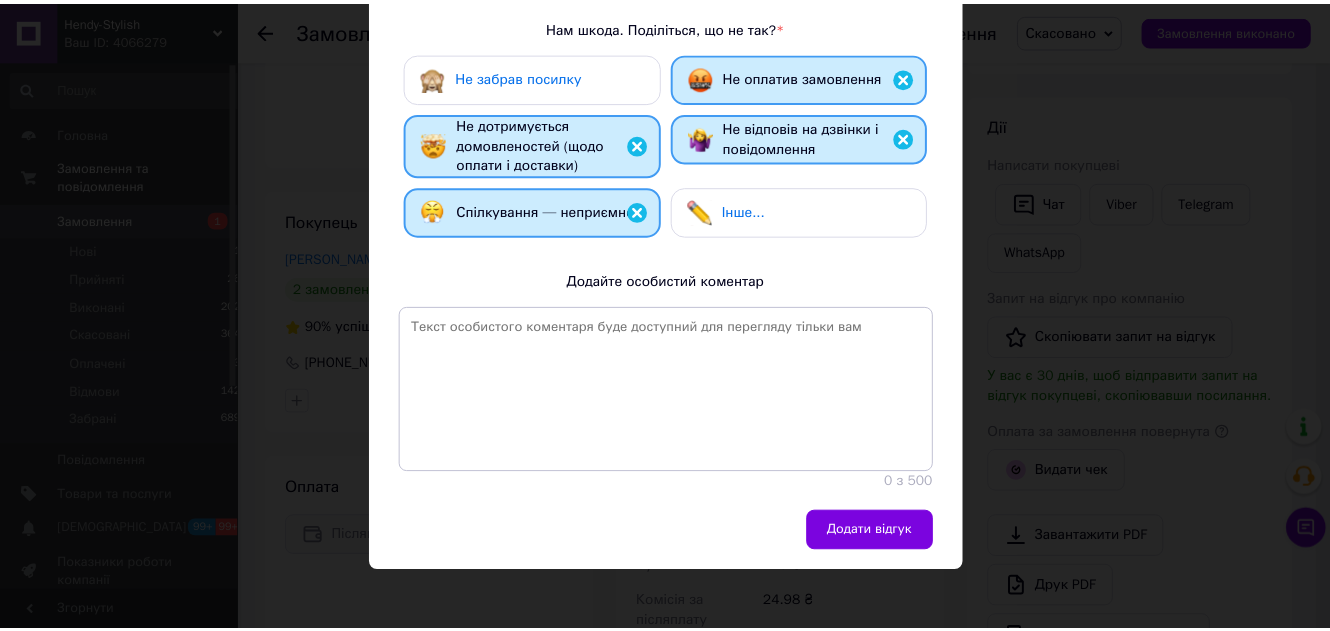 scroll, scrollTop: 372, scrollLeft: 0, axis: vertical 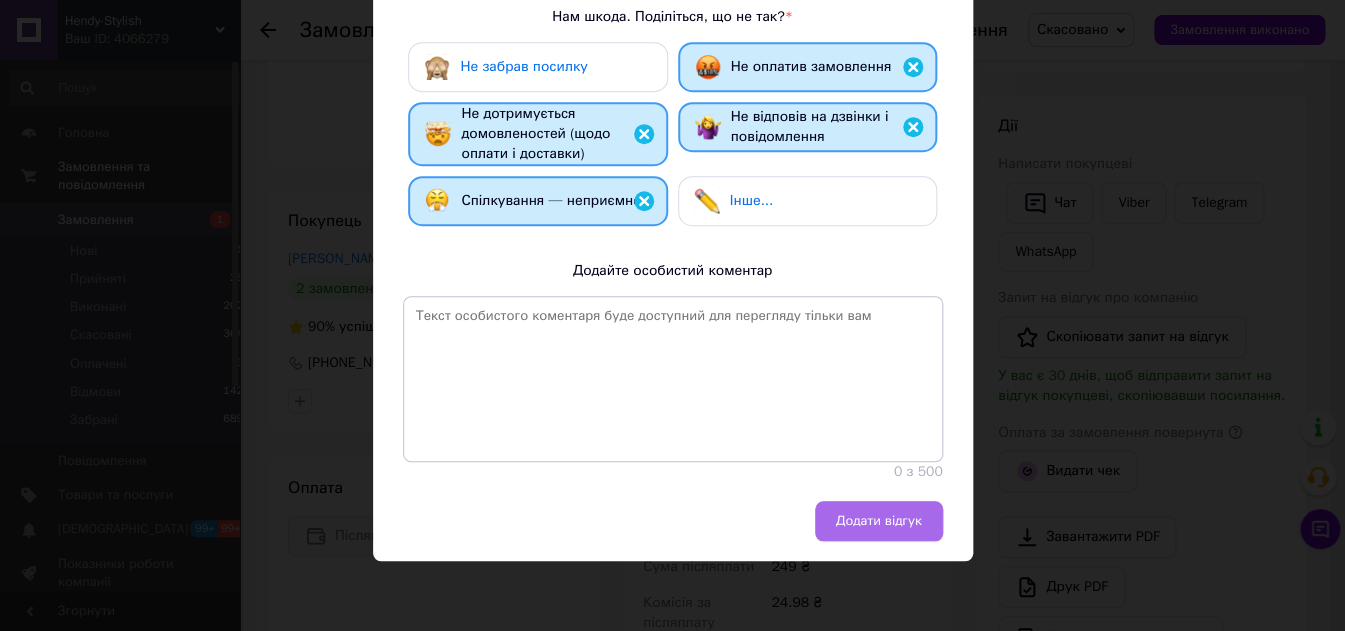 click on "Додати відгук" at bounding box center [879, 521] 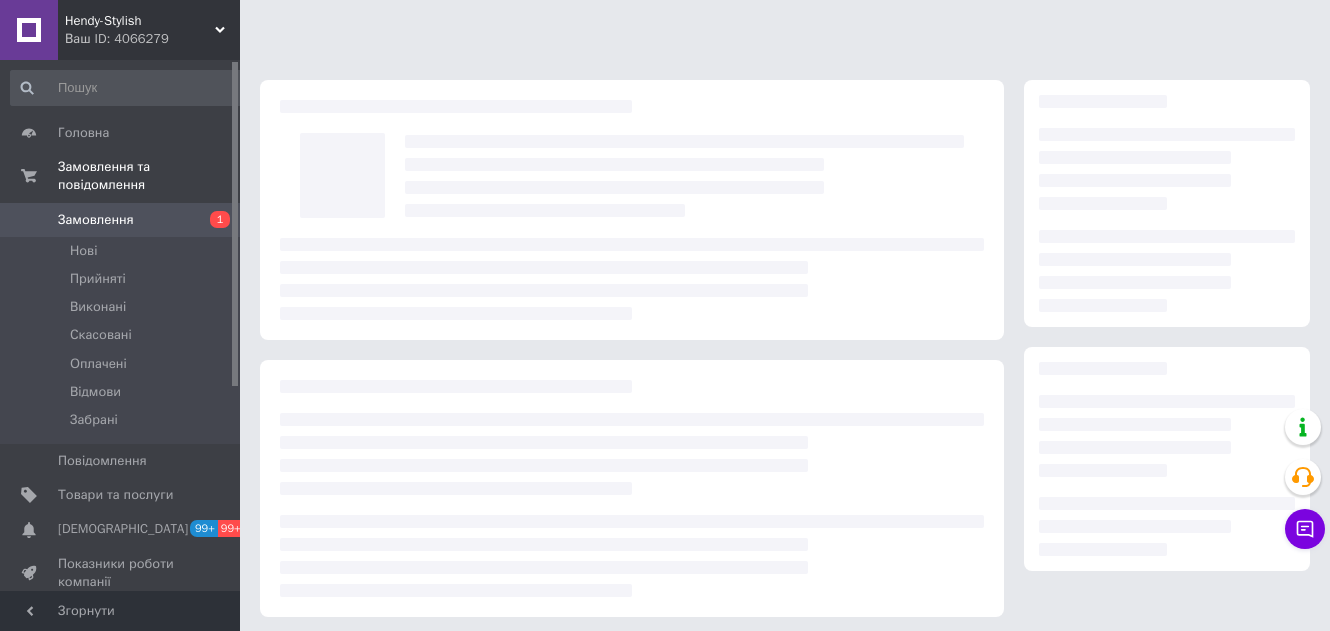 scroll, scrollTop: 0, scrollLeft: 0, axis: both 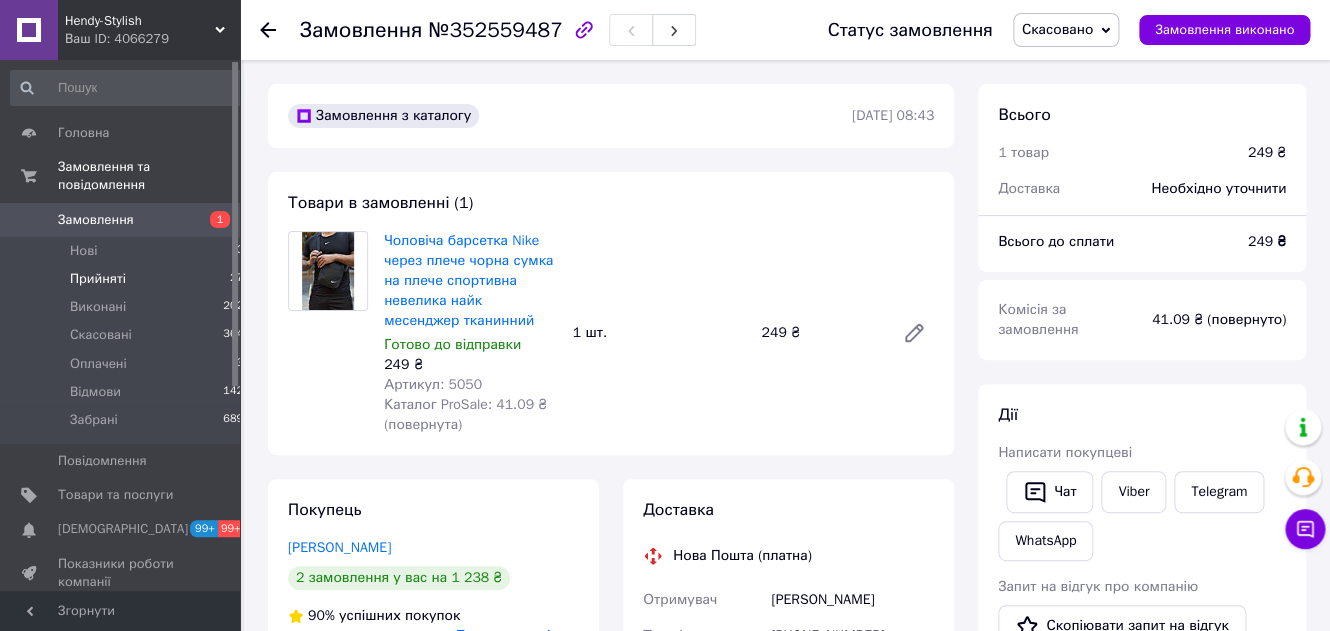 click on "Прийняті 27" at bounding box center (127, 279) 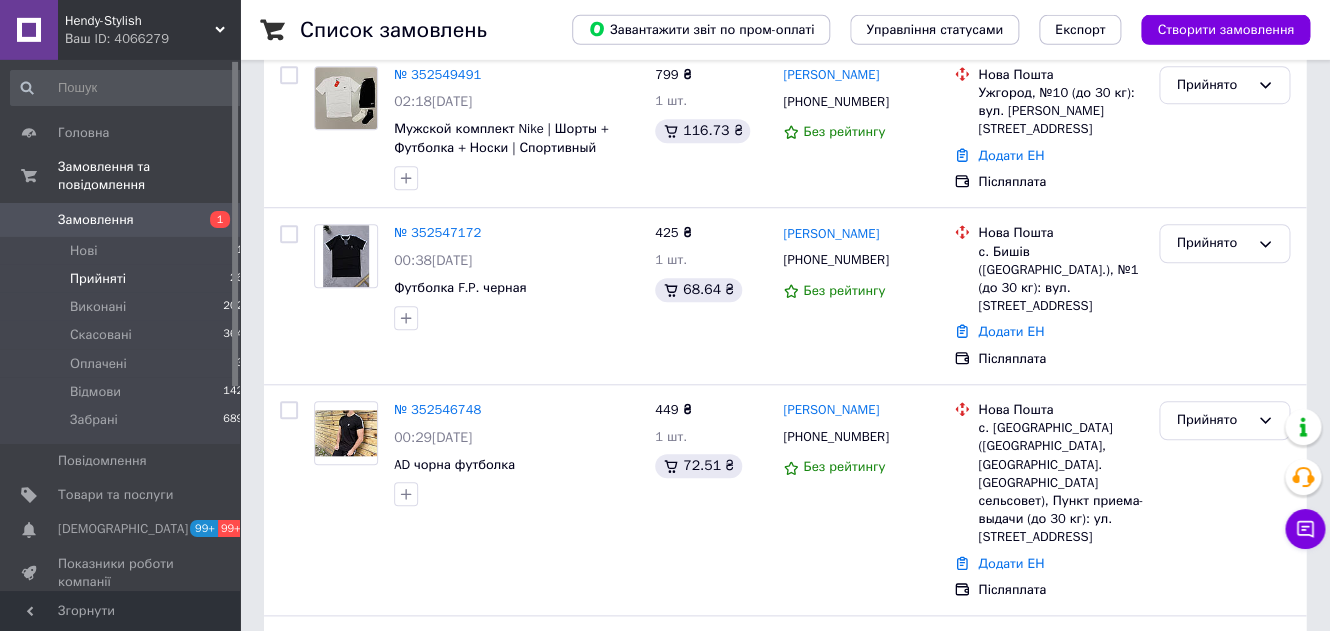 scroll, scrollTop: 459, scrollLeft: 0, axis: vertical 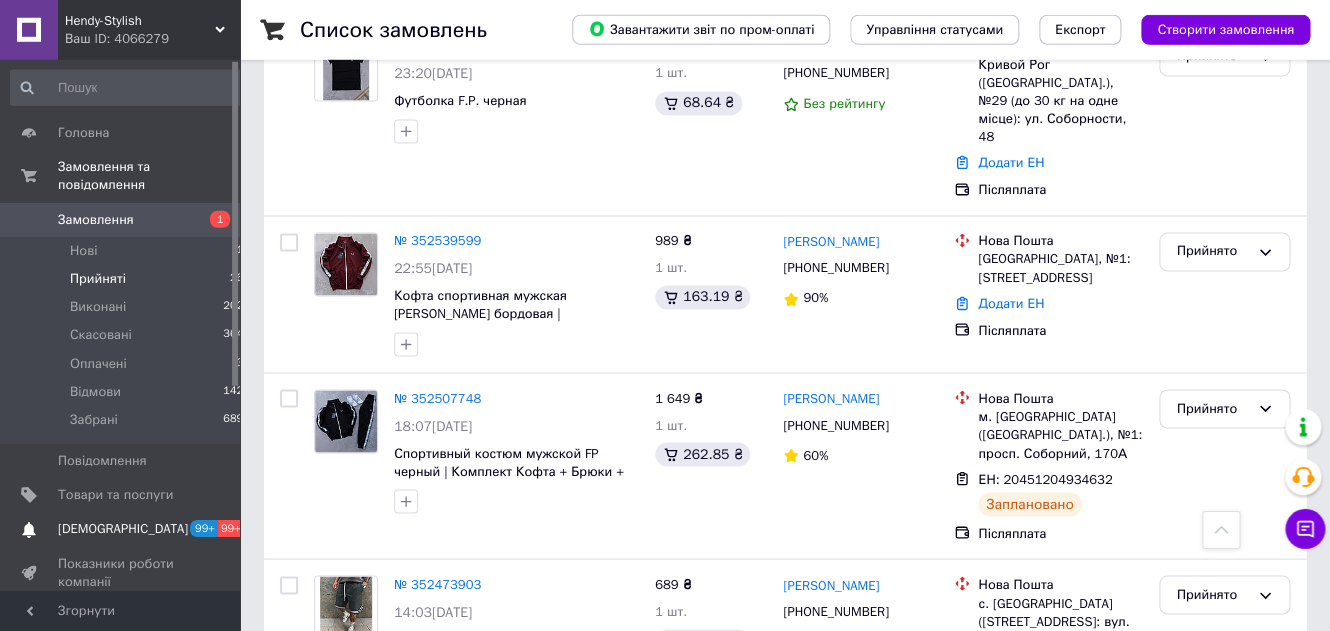 click on "[DEMOGRAPHIC_DATA]" at bounding box center (123, 529) 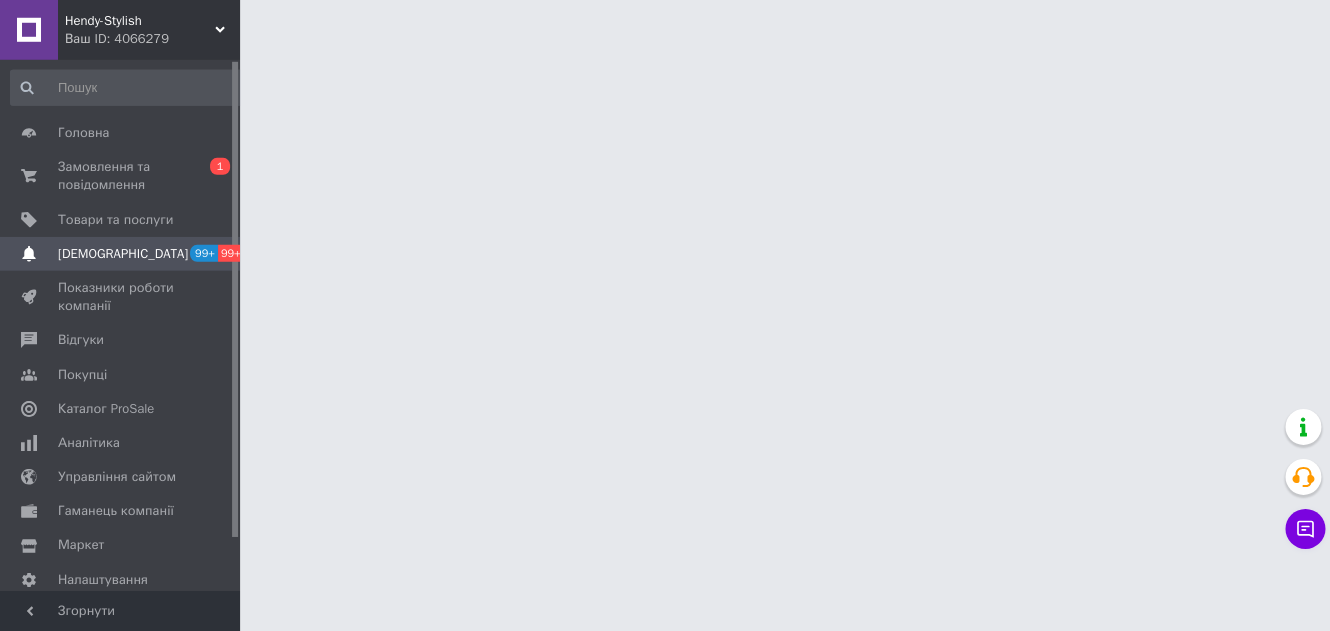 scroll, scrollTop: 0, scrollLeft: 0, axis: both 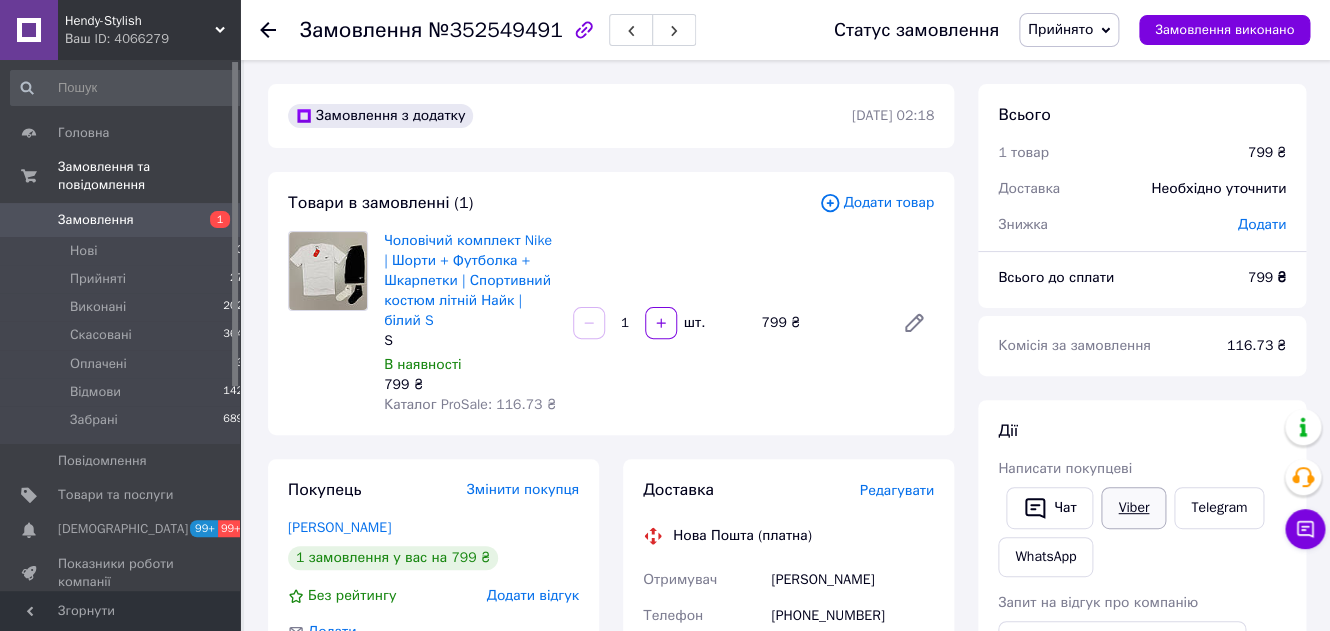 click on "Viber" at bounding box center (1133, 508) 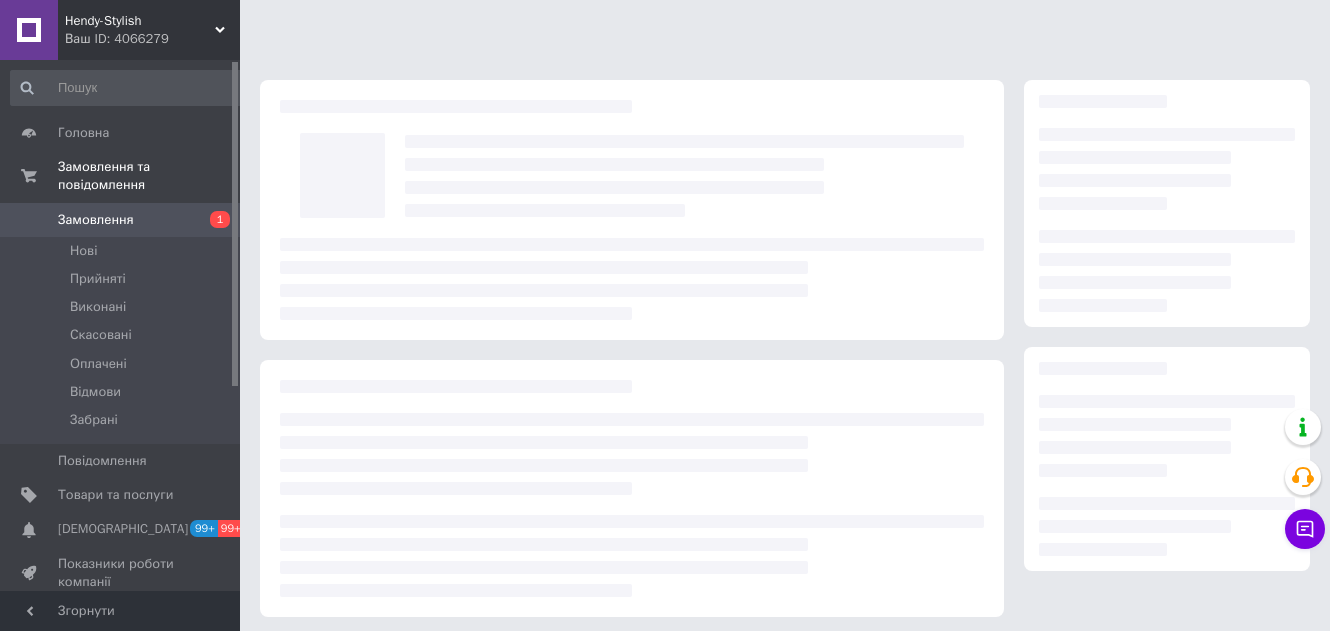 scroll, scrollTop: 0, scrollLeft: 0, axis: both 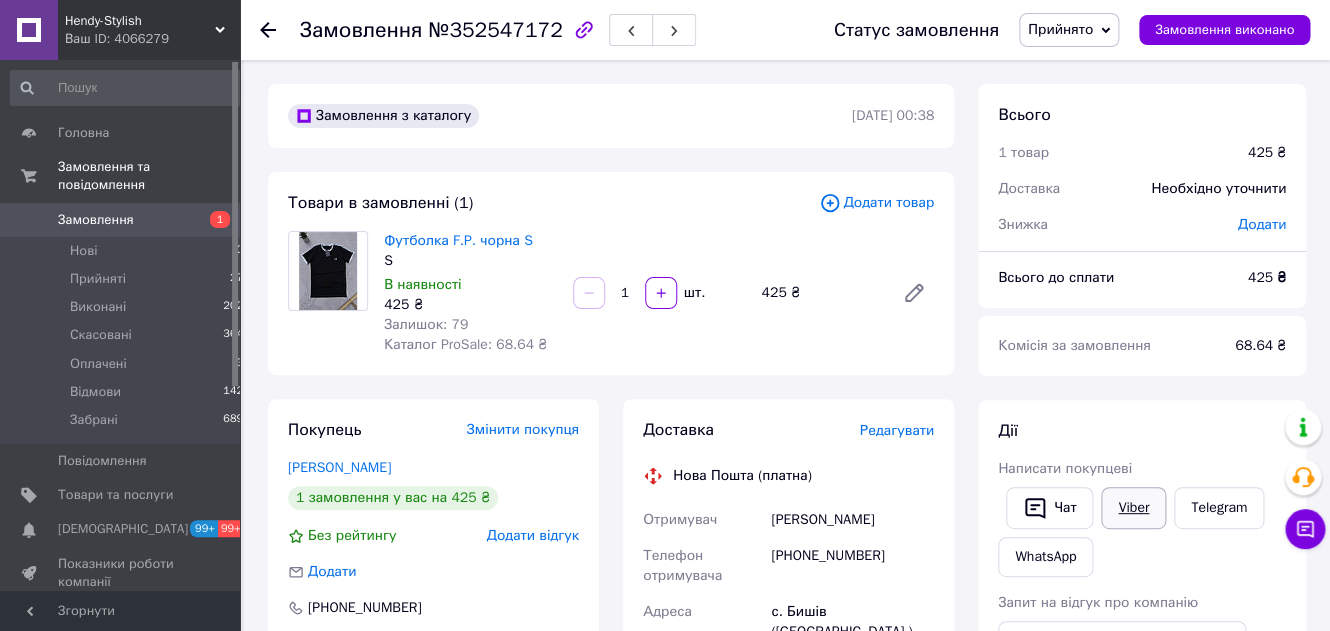 click on "Viber" at bounding box center (1133, 508) 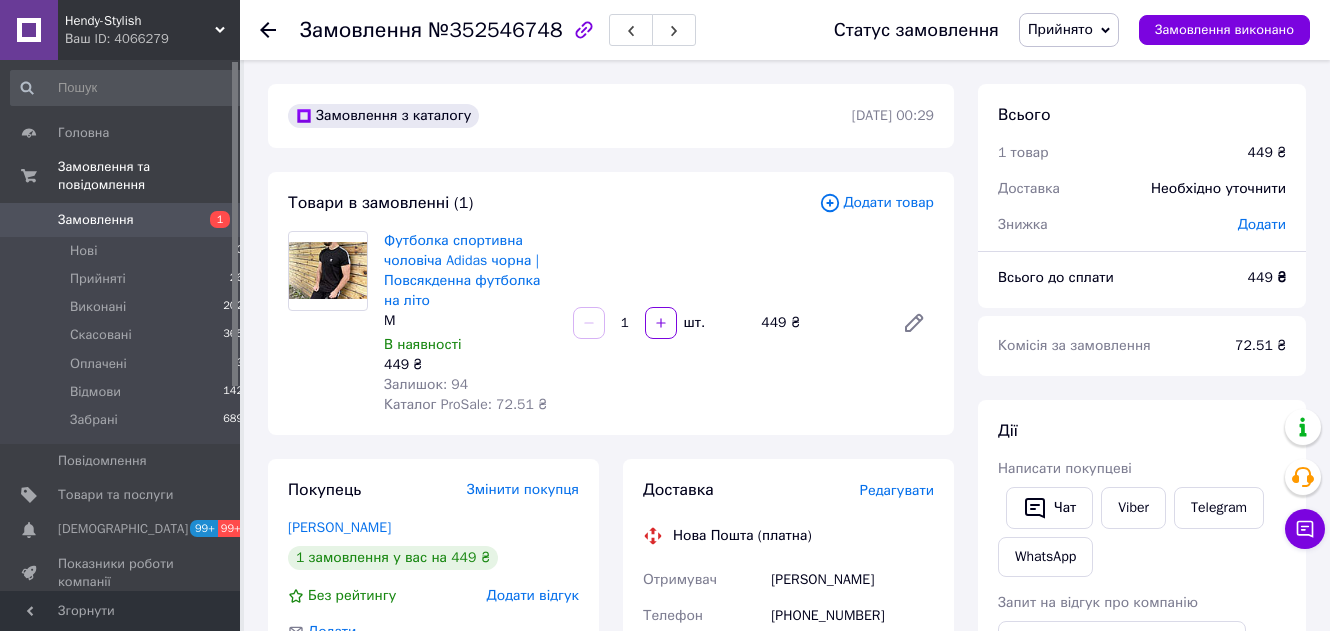 scroll, scrollTop: 0, scrollLeft: 0, axis: both 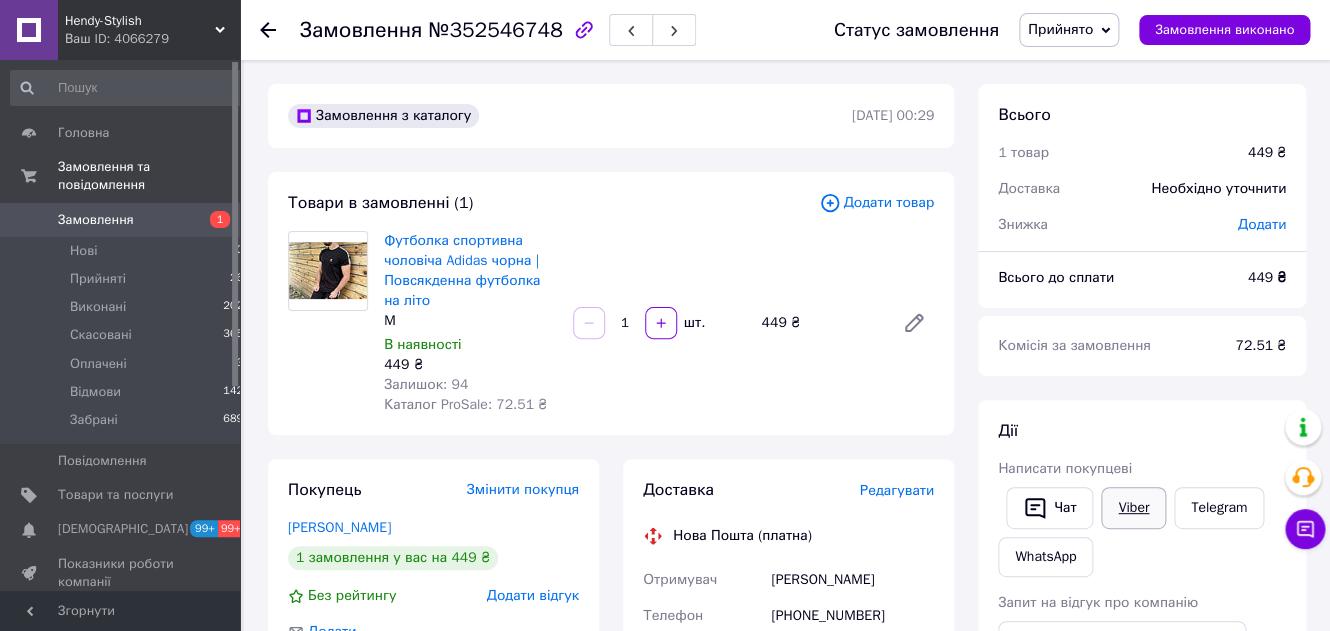 click on "Viber" at bounding box center [1133, 508] 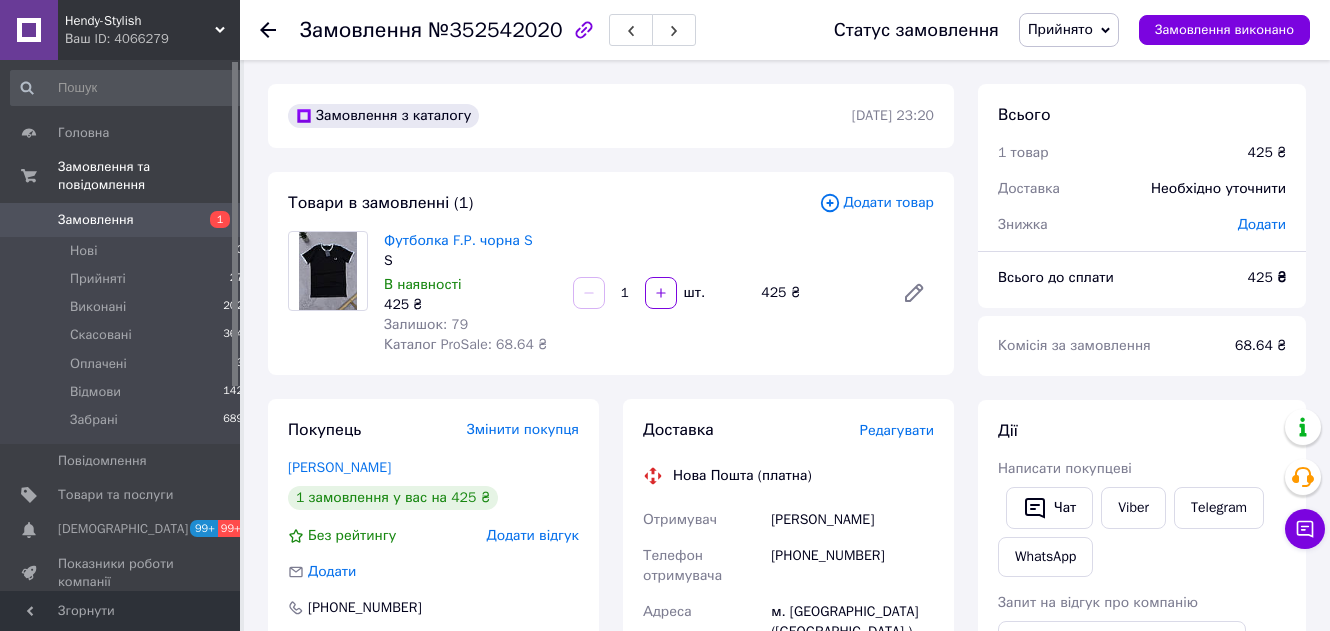 scroll, scrollTop: 0, scrollLeft: 0, axis: both 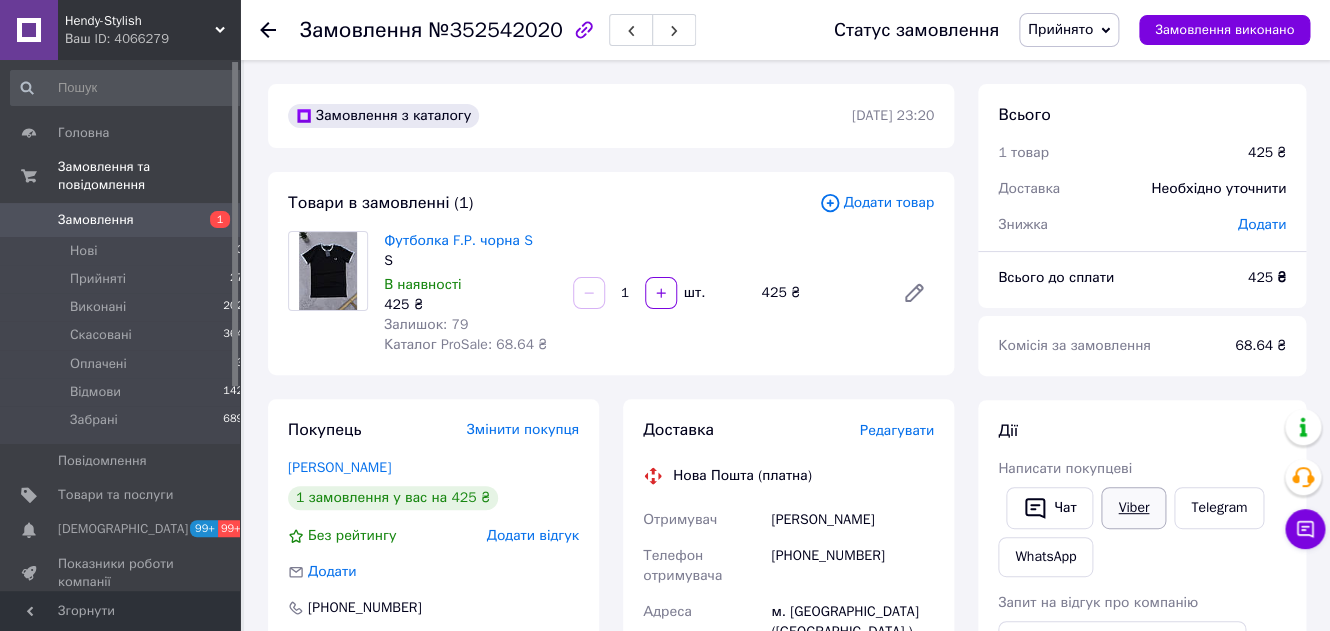 click on "Viber" at bounding box center [1133, 508] 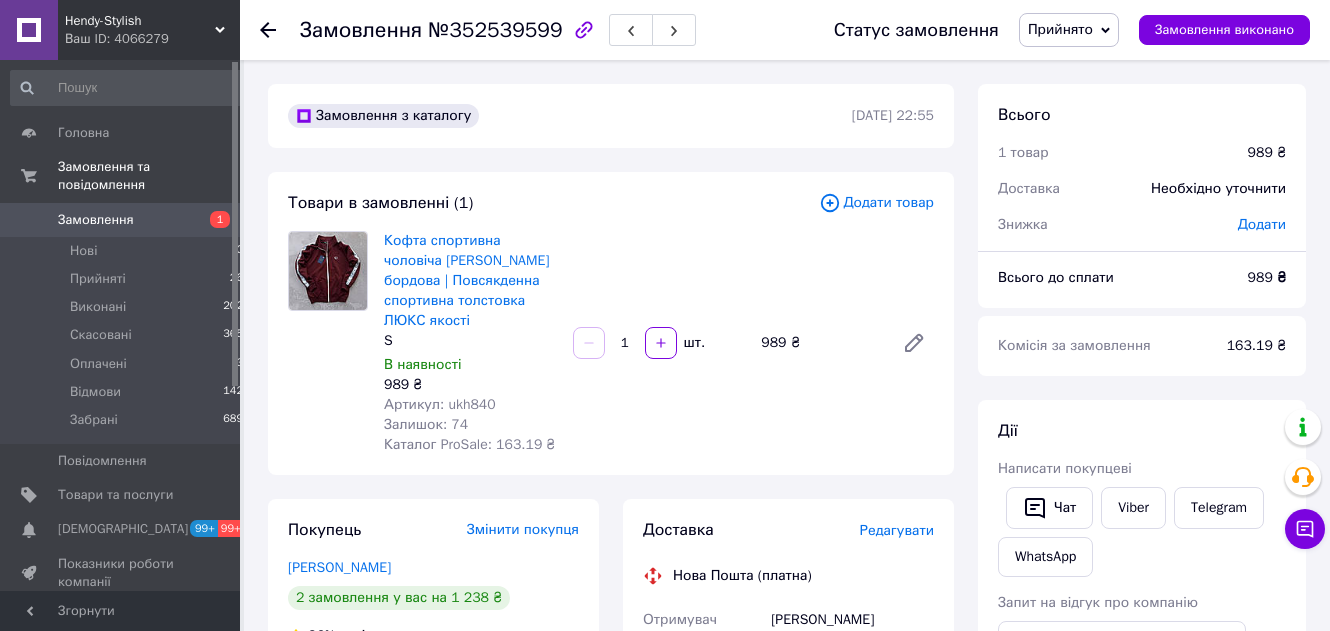 scroll, scrollTop: 0, scrollLeft: 0, axis: both 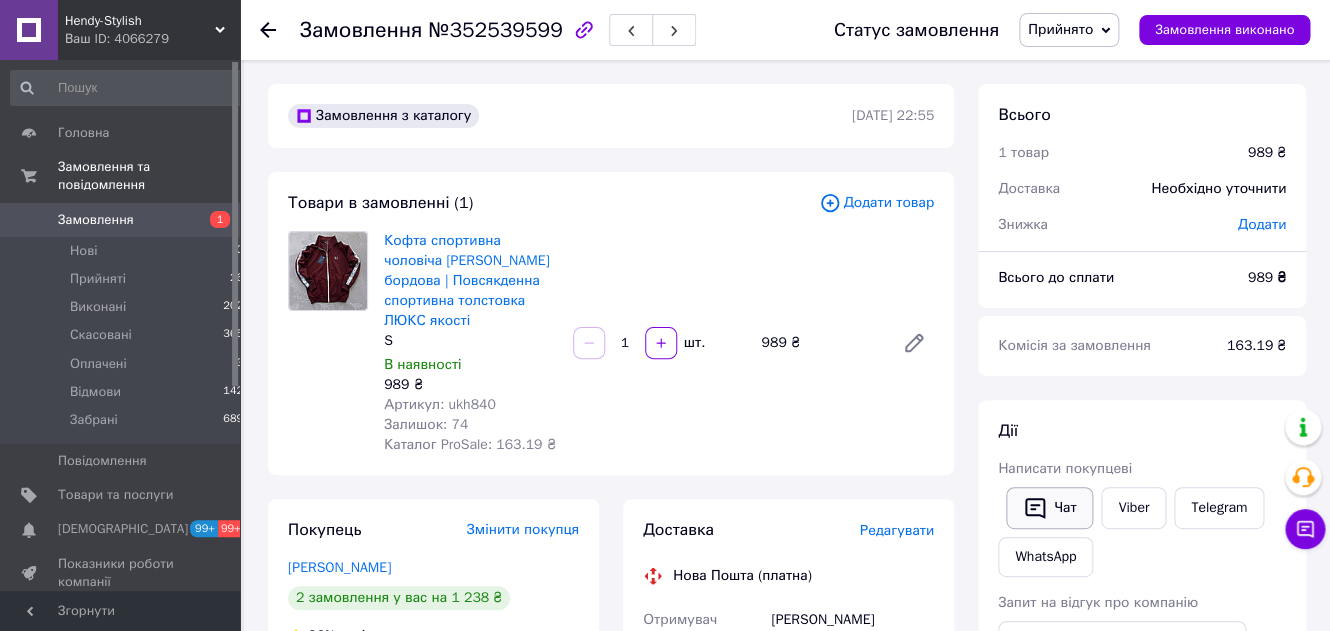 click on "Чат" at bounding box center (1049, 508) 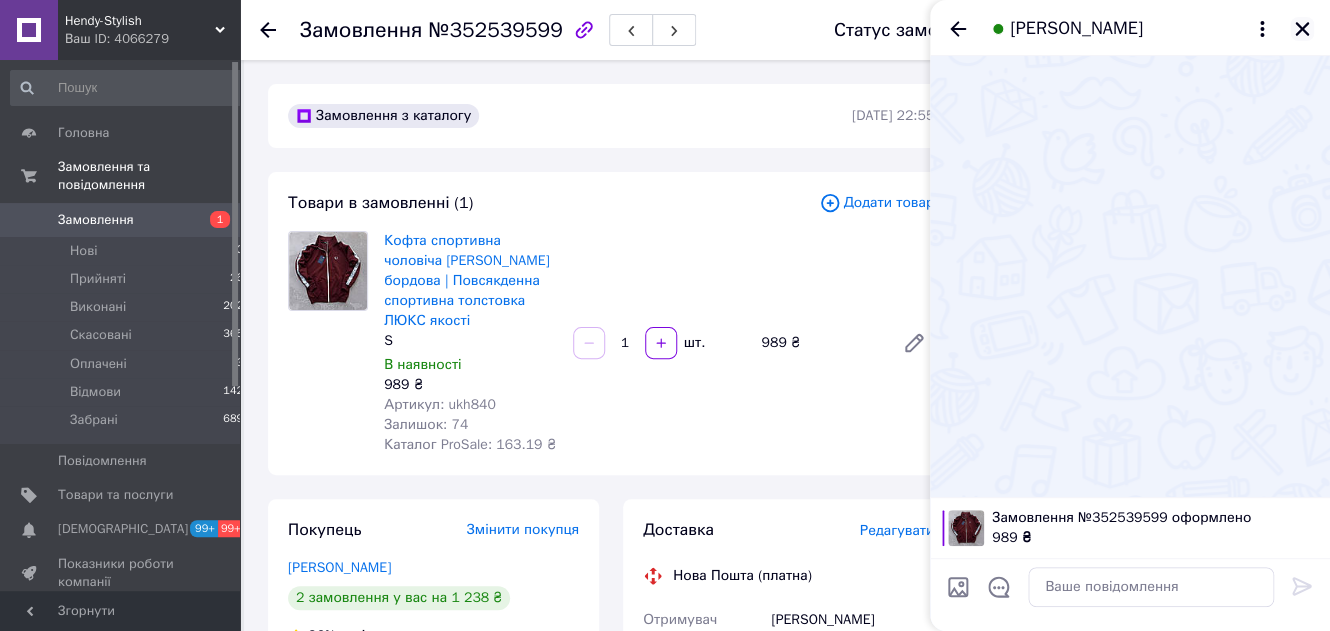 click 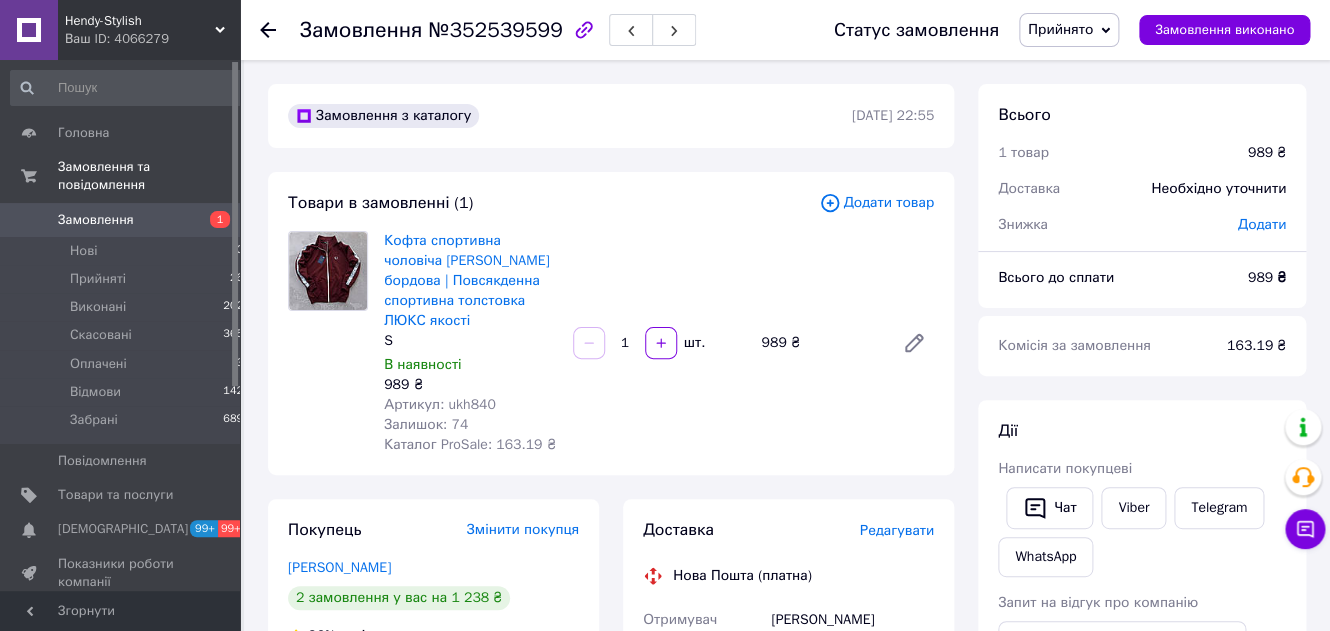 click on "[DEMOGRAPHIC_DATA]" at bounding box center (121, 529) 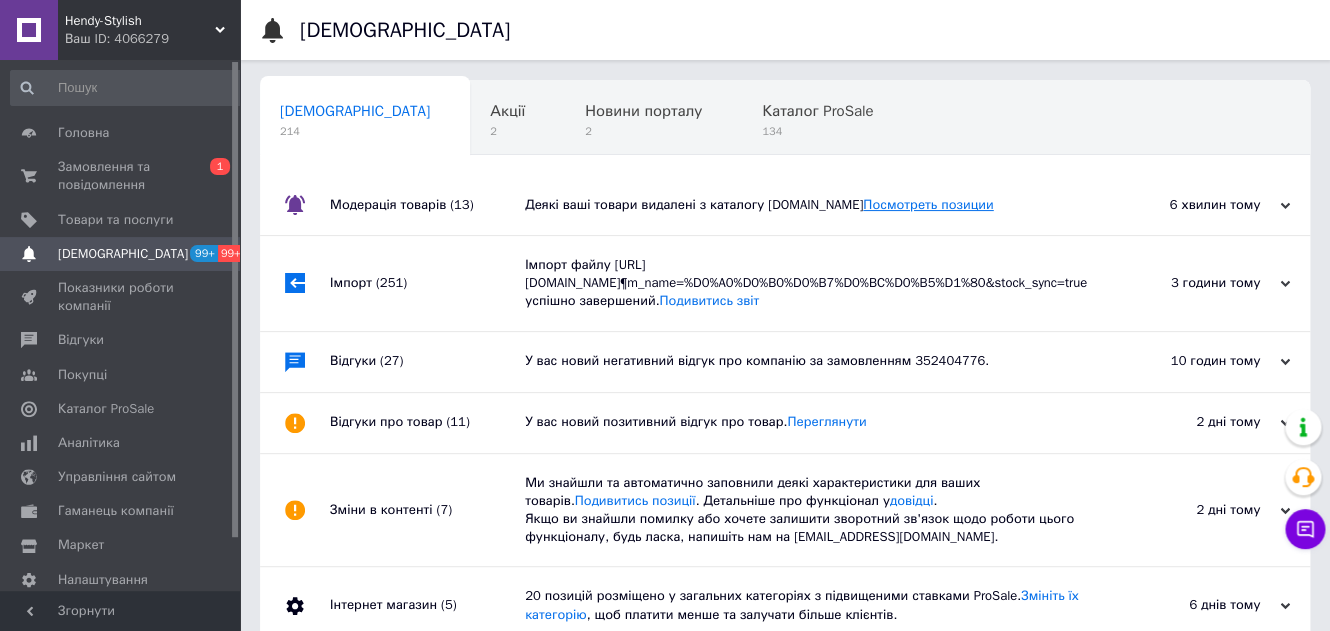 click on "Посмотреть позиции" at bounding box center (928, 204) 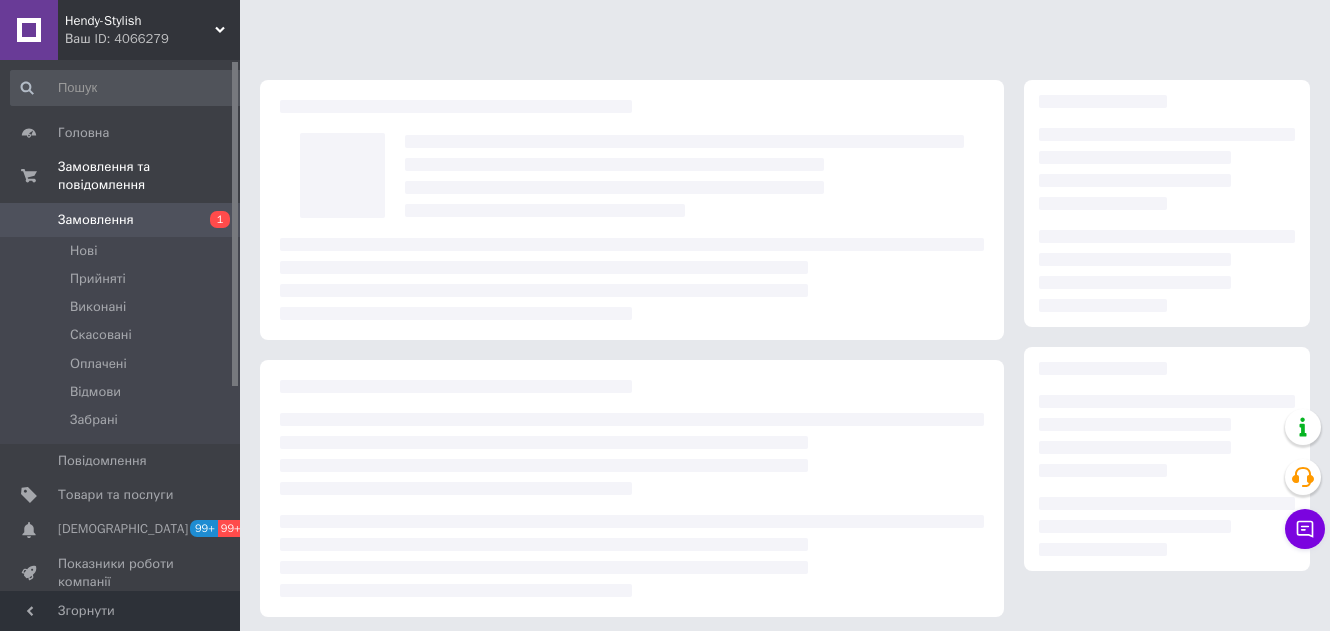 scroll, scrollTop: 0, scrollLeft: 0, axis: both 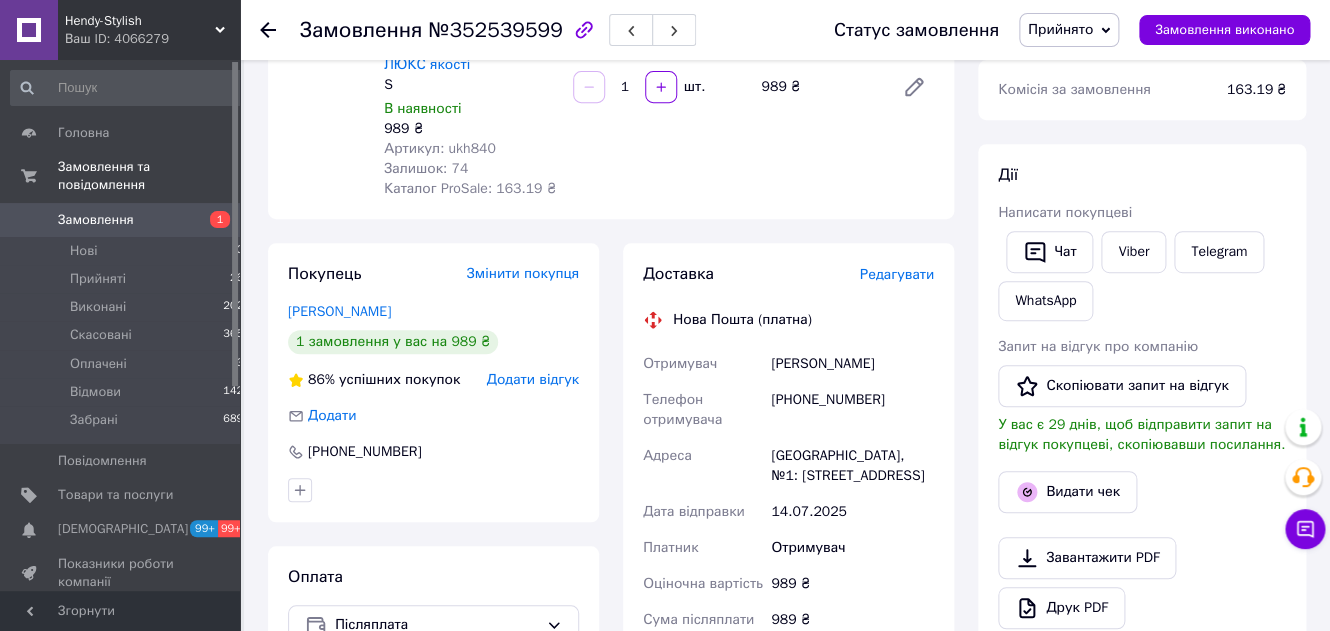 click on "Замовлення" at bounding box center (121, 220) 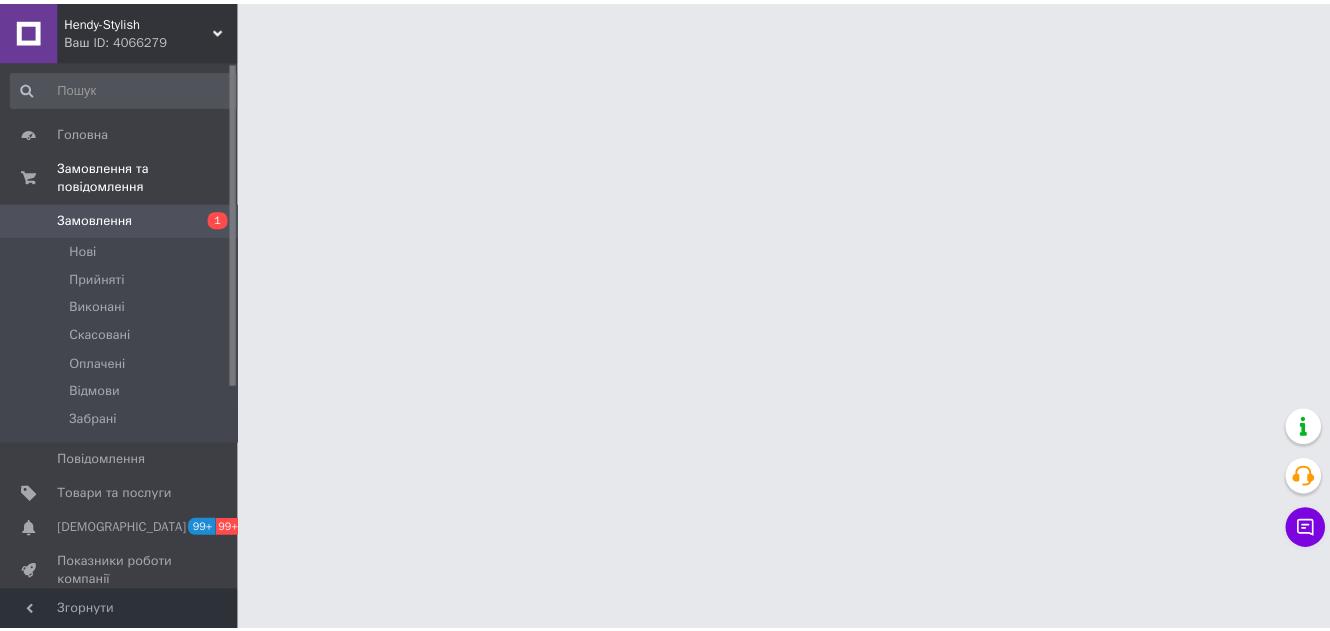 scroll, scrollTop: 0, scrollLeft: 0, axis: both 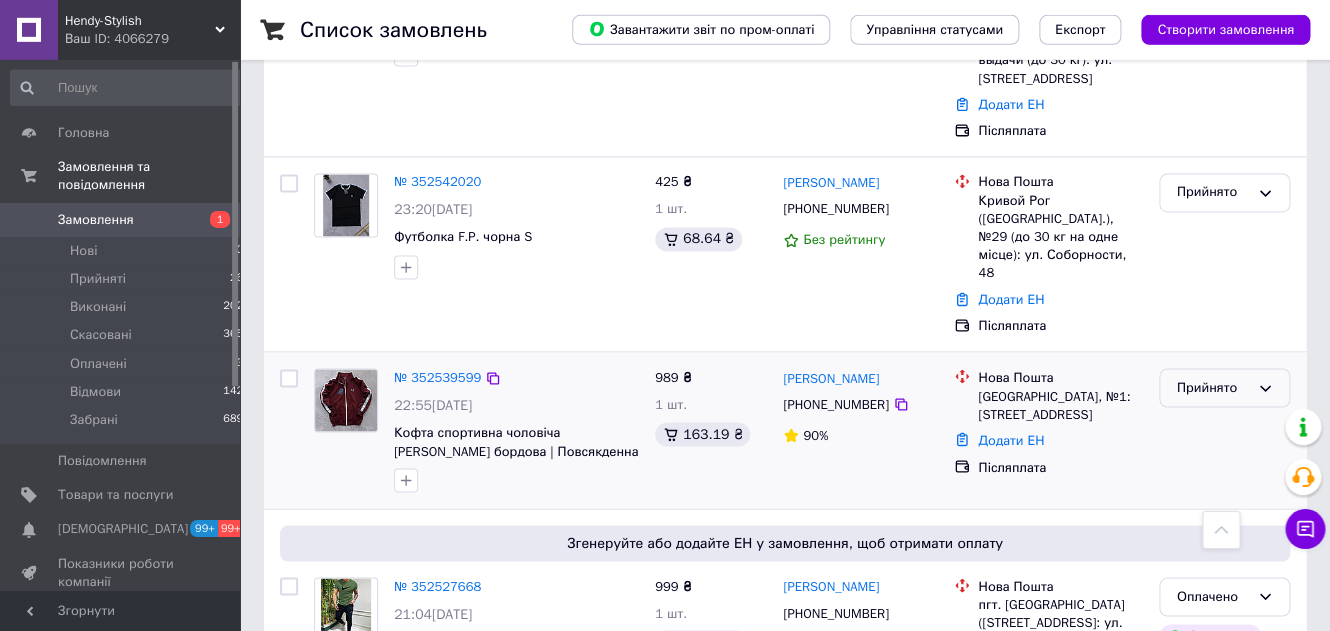 click on "Прийнято" at bounding box center (1212, 388) 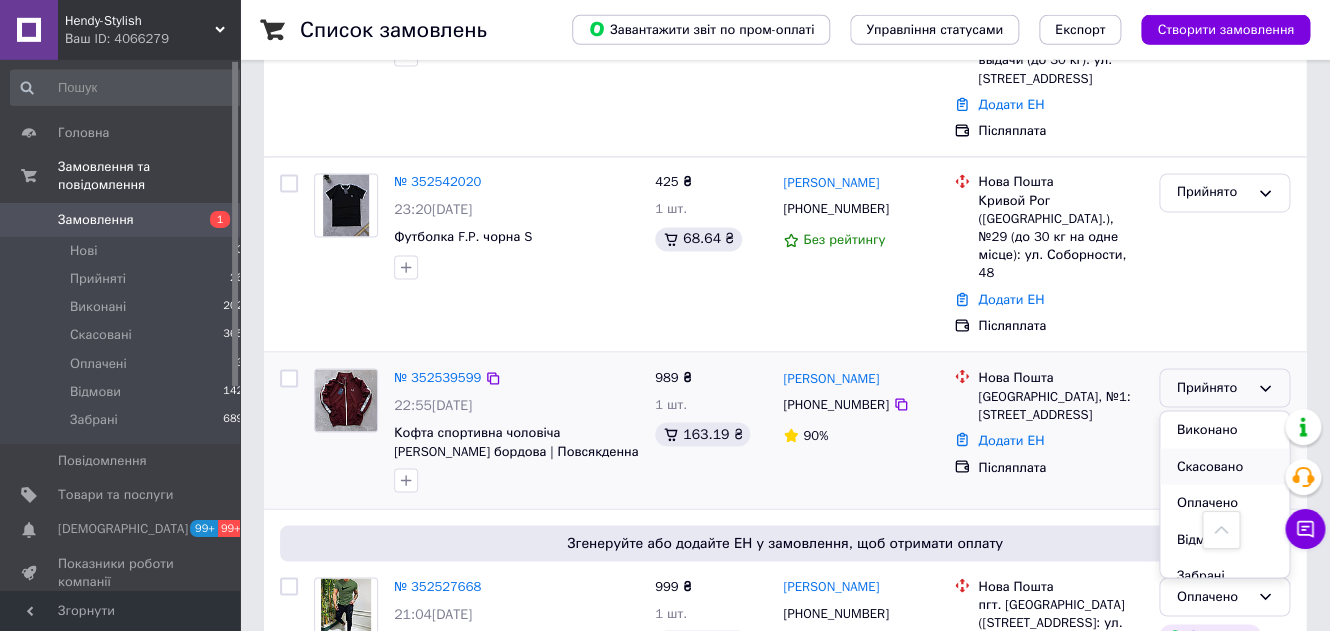 click on "Скасовано" at bounding box center (1224, 467) 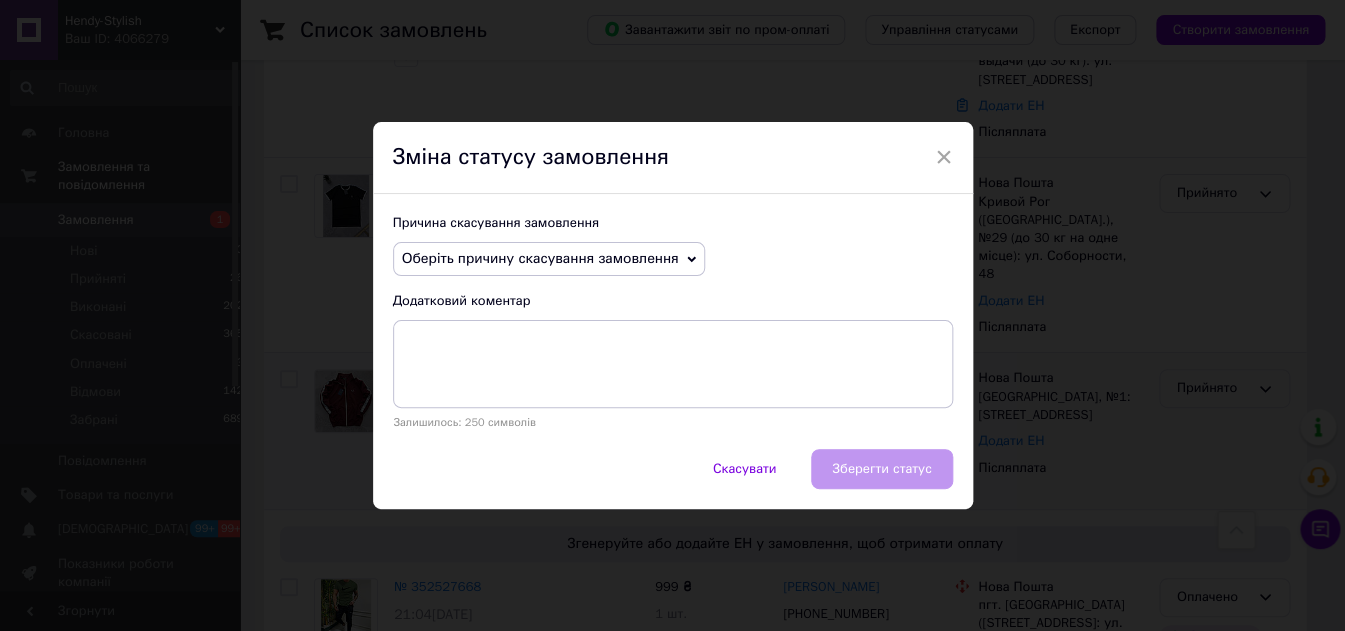 click on "Оберіть причину скасування замовлення" at bounding box center (540, 258) 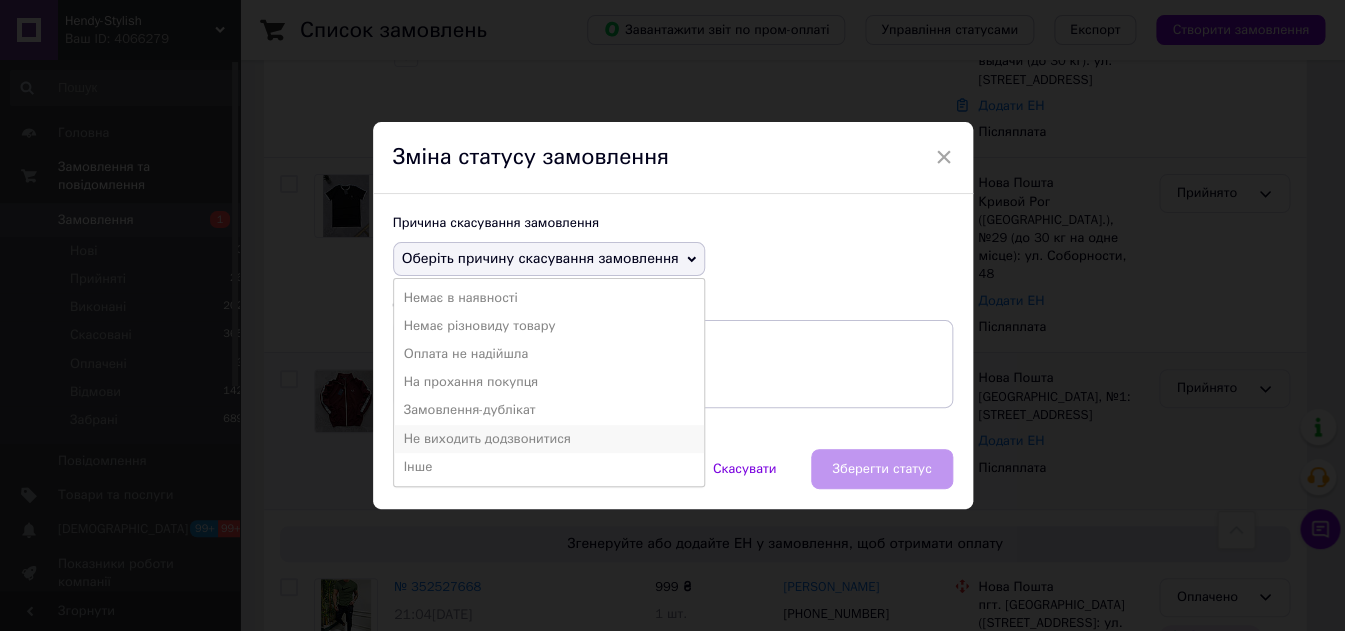 click on "Не виходить додзвонитися" at bounding box center (549, 439) 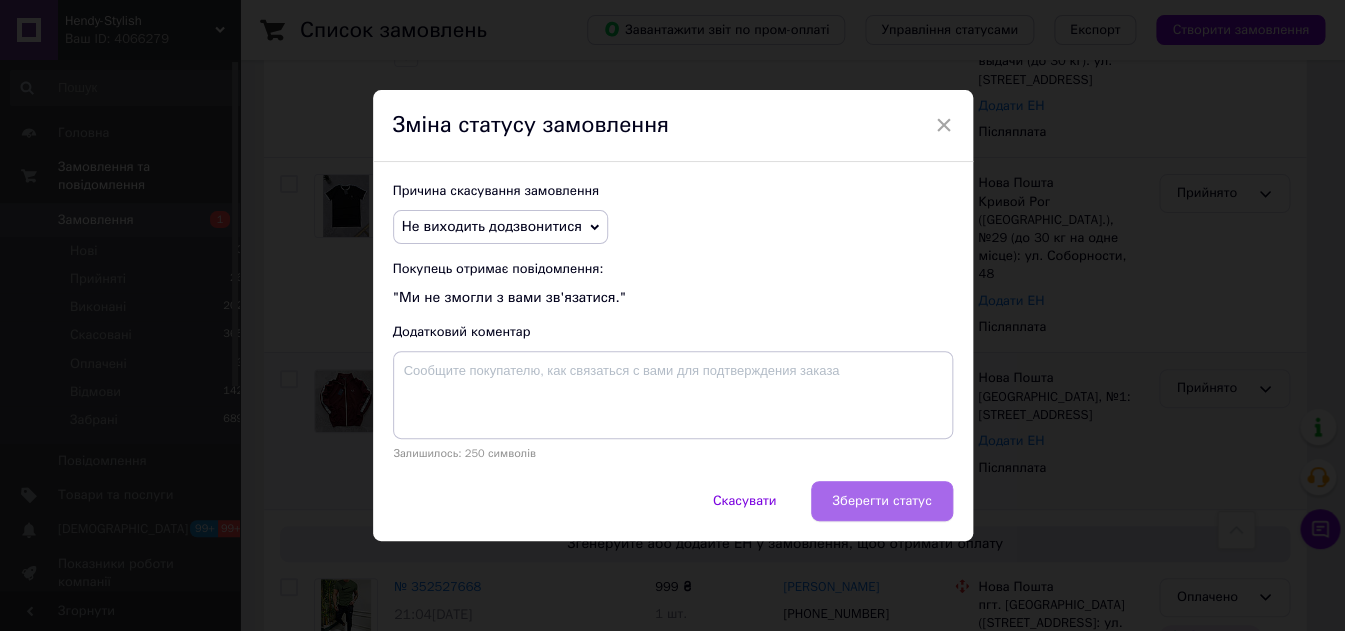click on "Зберегти статус" at bounding box center [881, 501] 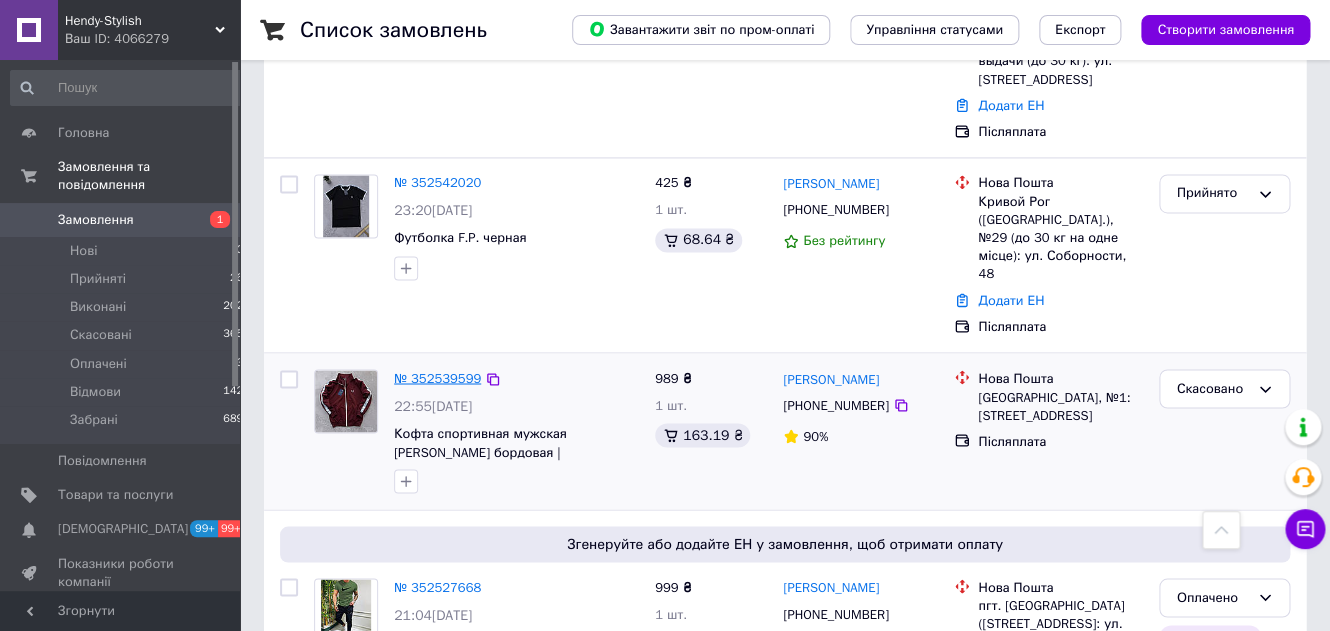 click on "№ 352539599" at bounding box center (437, 377) 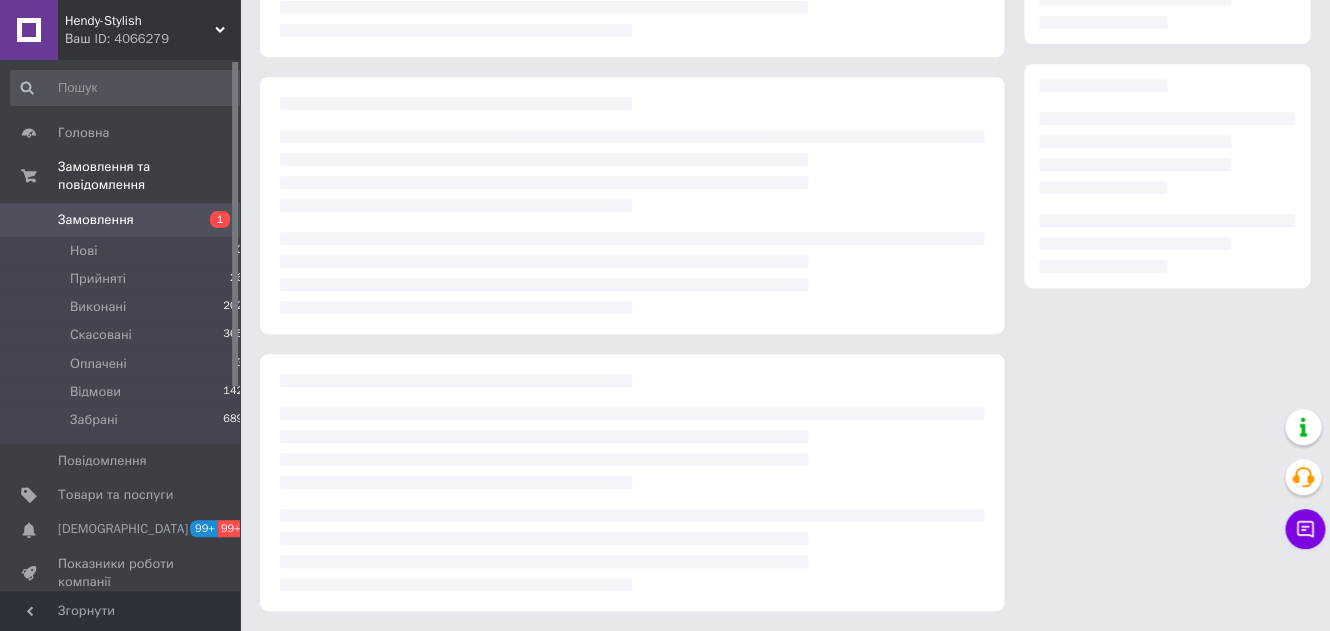 scroll, scrollTop: 0, scrollLeft: 0, axis: both 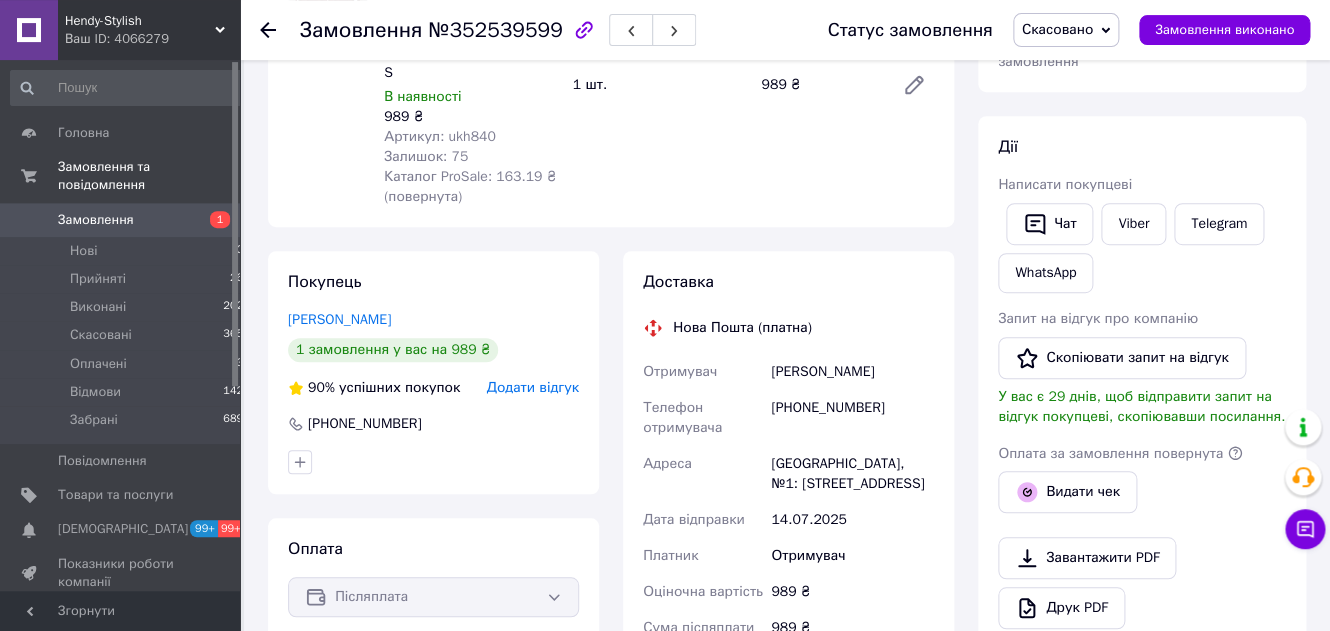 click on "Додати відгук" at bounding box center [533, 387] 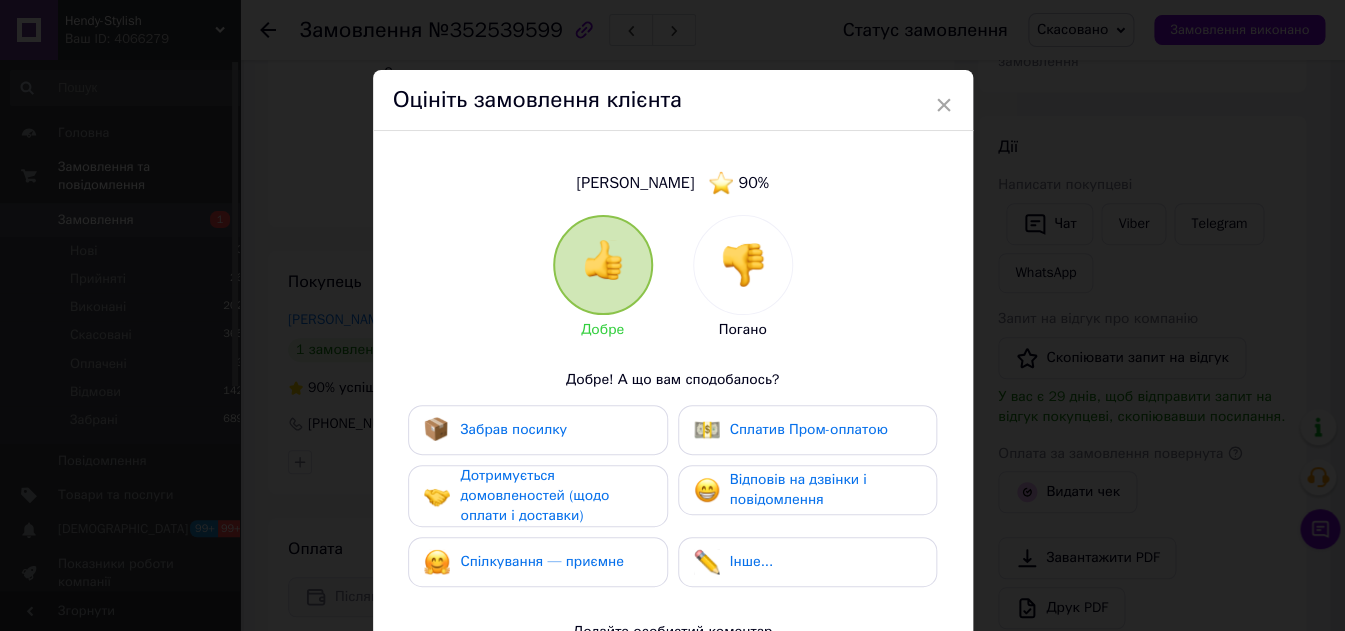 click at bounding box center (743, 265) 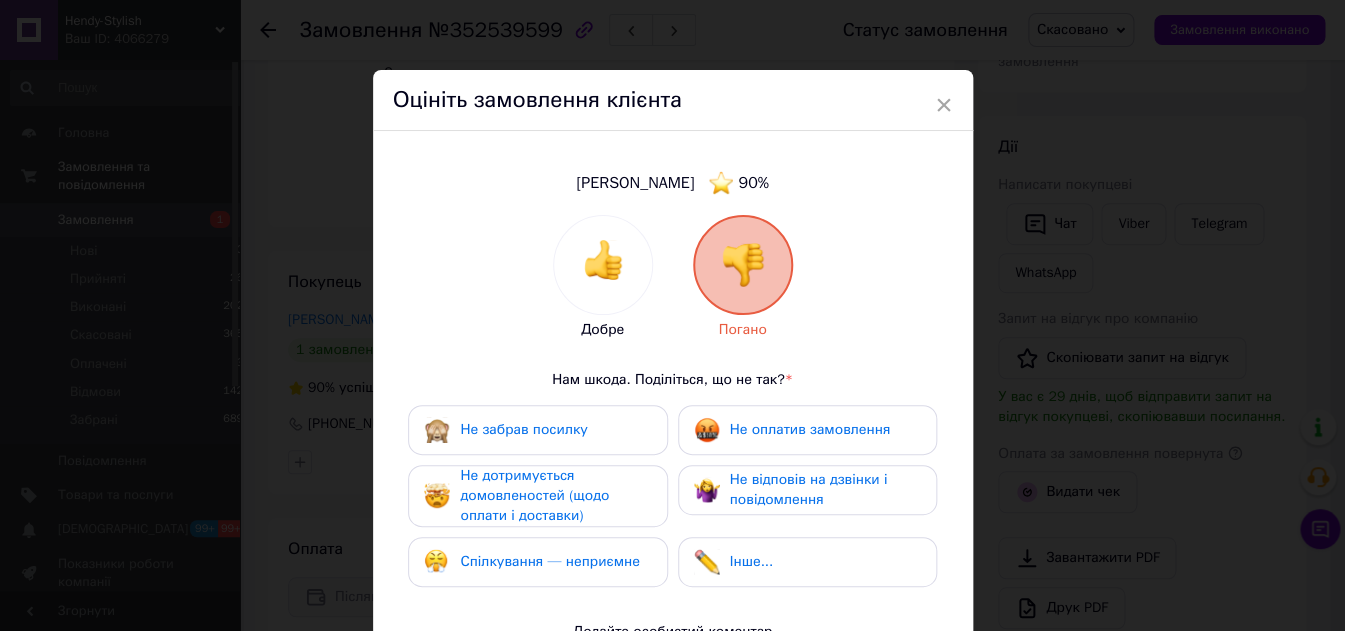 click on "Не дотримується домовленостей (щодо оплати і доставки)" at bounding box center (555, 496) 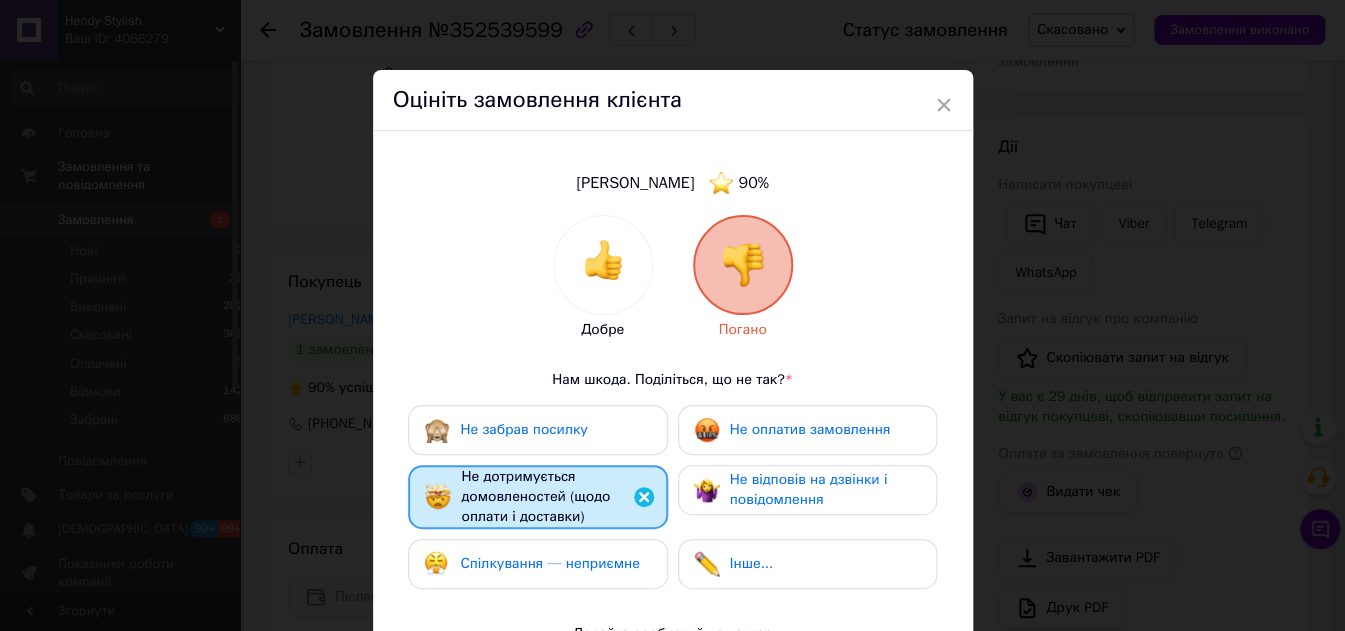 click on "Спілкування — неприємне" at bounding box center (549, 563) 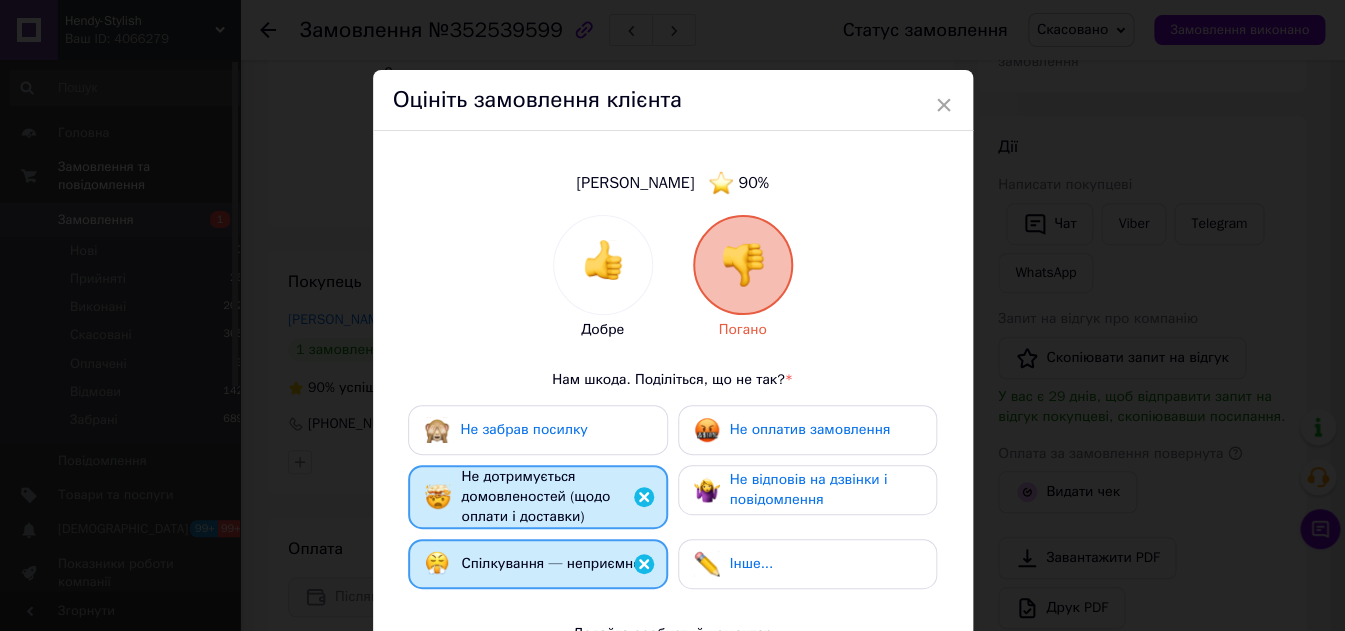 drag, startPoint x: 805, startPoint y: 481, endPoint x: 800, endPoint y: 438, distance: 43.289722 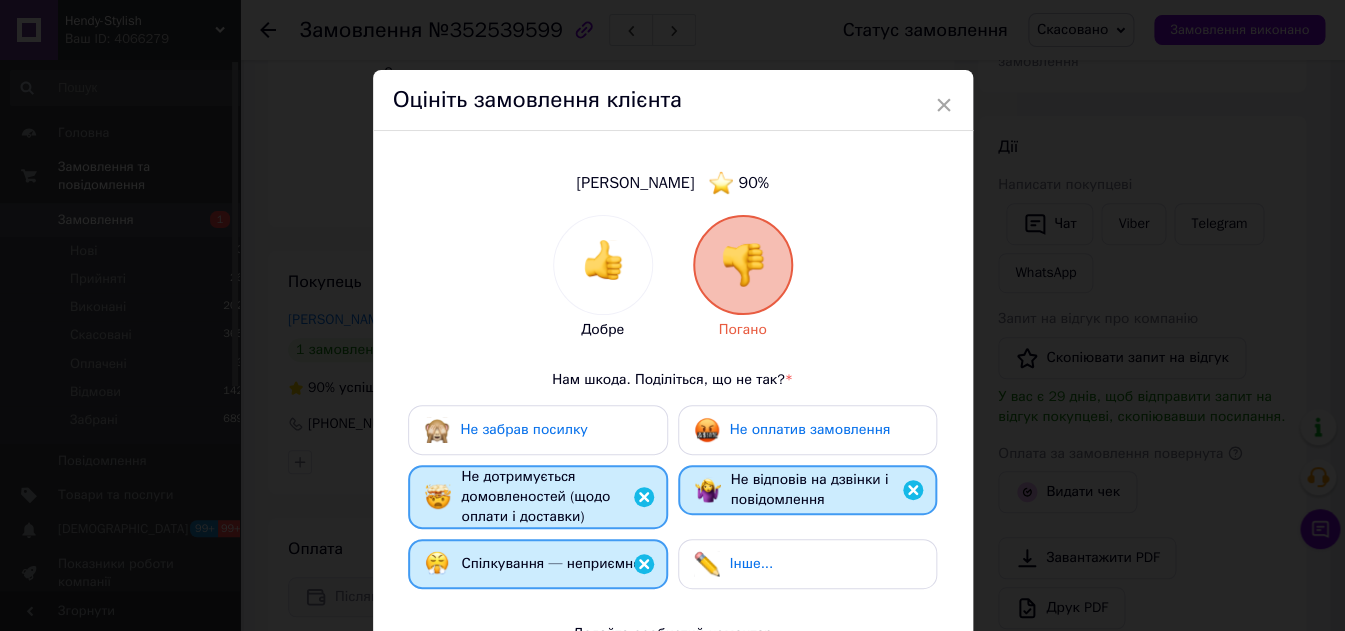 click on "Не оплатив замовлення" at bounding box center [810, 429] 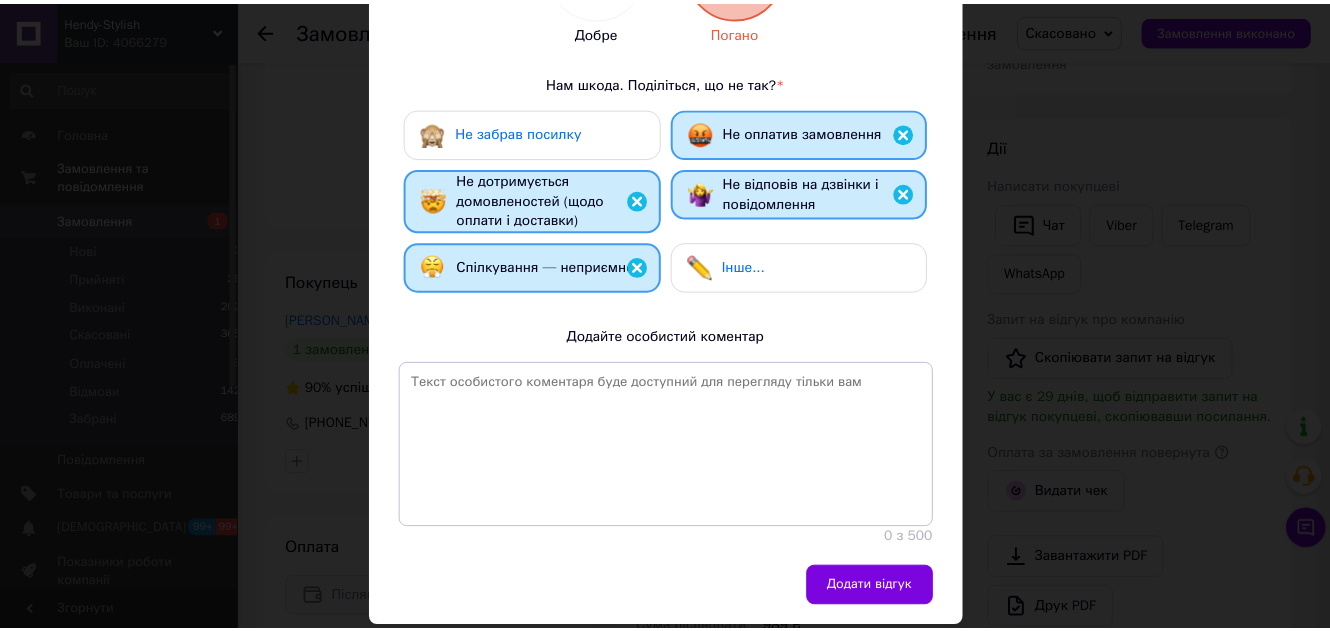 scroll, scrollTop: 372, scrollLeft: 0, axis: vertical 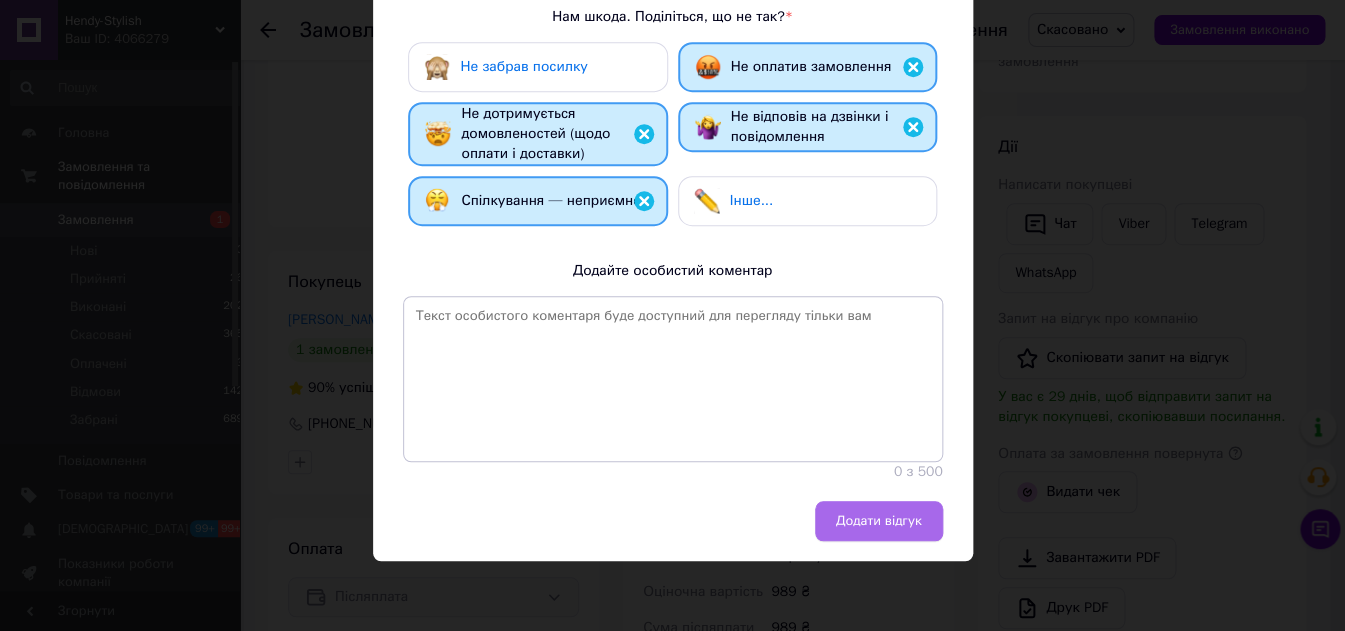click on "Додати відгук" at bounding box center (879, 521) 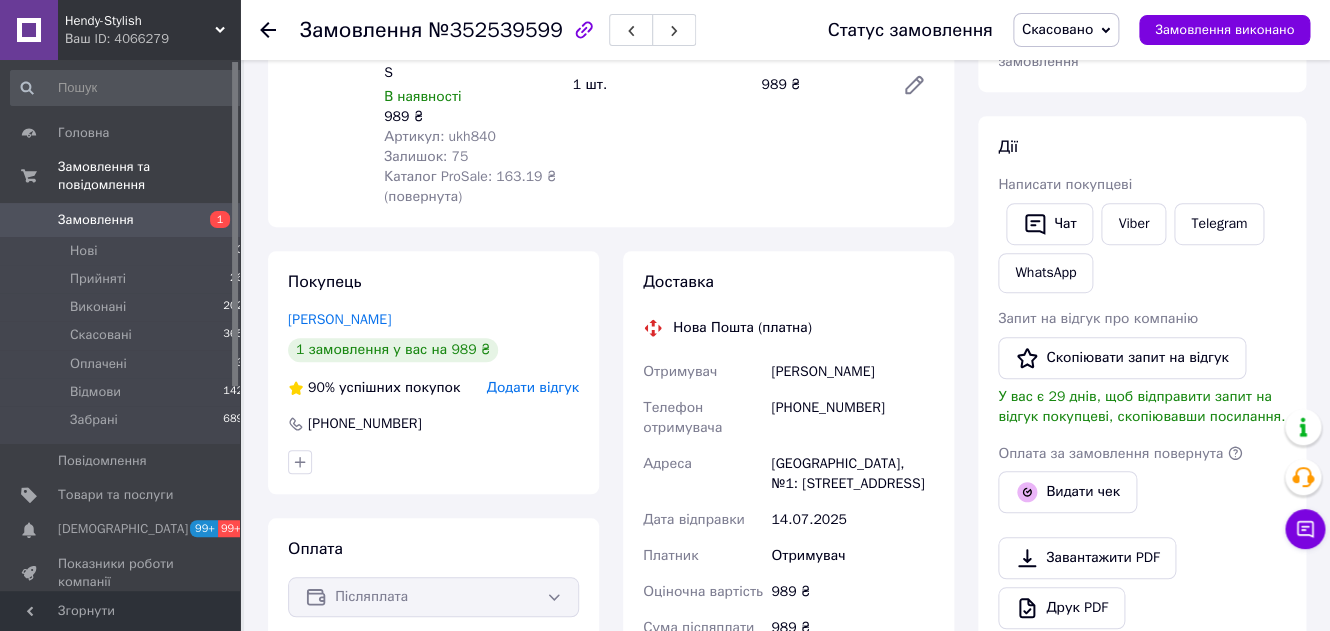 click on "Замовлення" at bounding box center [121, 220] 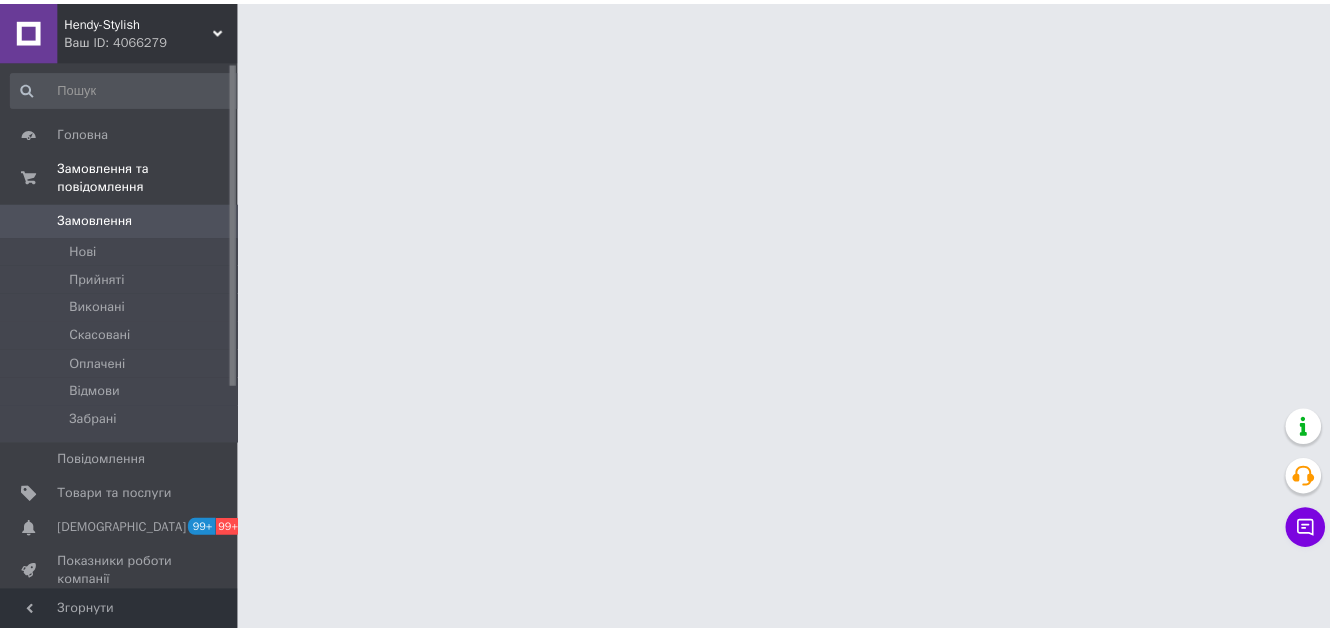 scroll, scrollTop: 0, scrollLeft: 0, axis: both 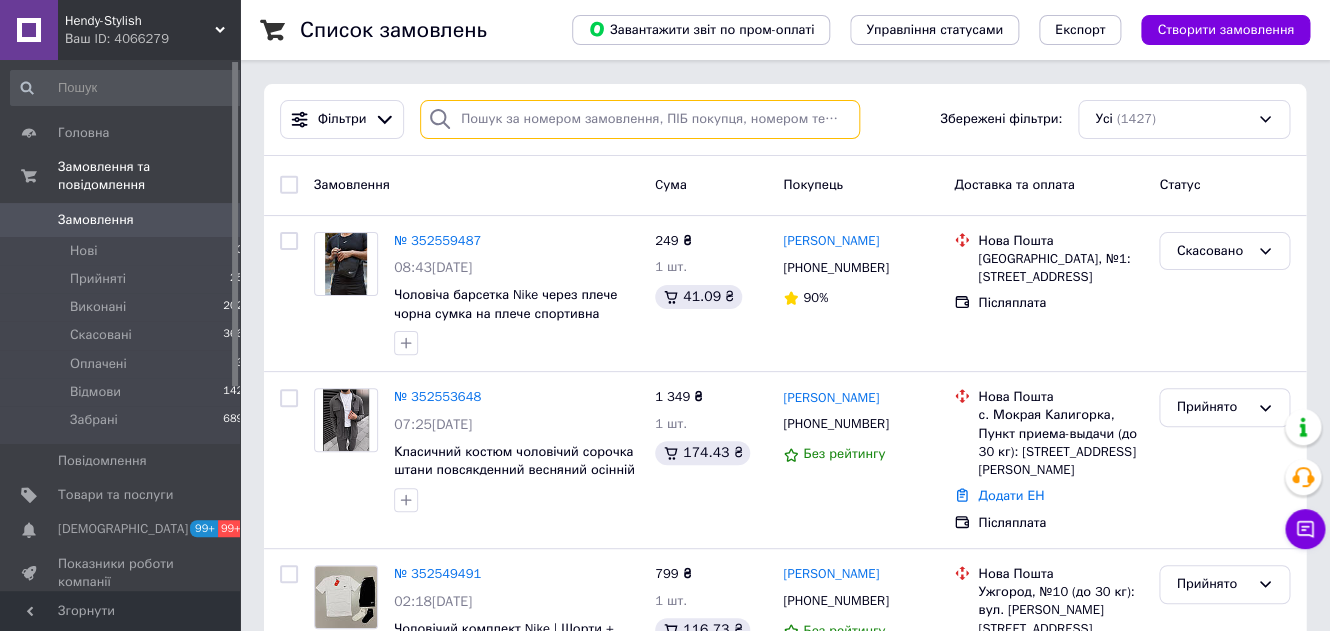 paste on "[PHONE_NUMBER]" 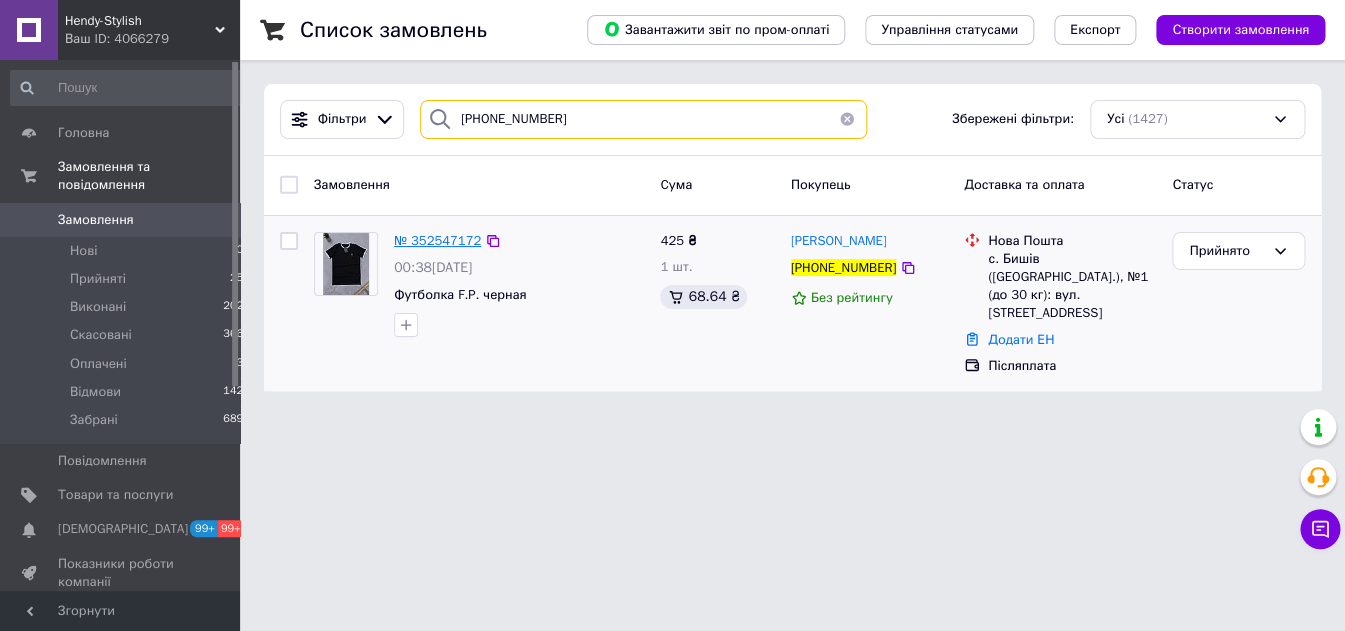 type on "[PHONE_NUMBER]" 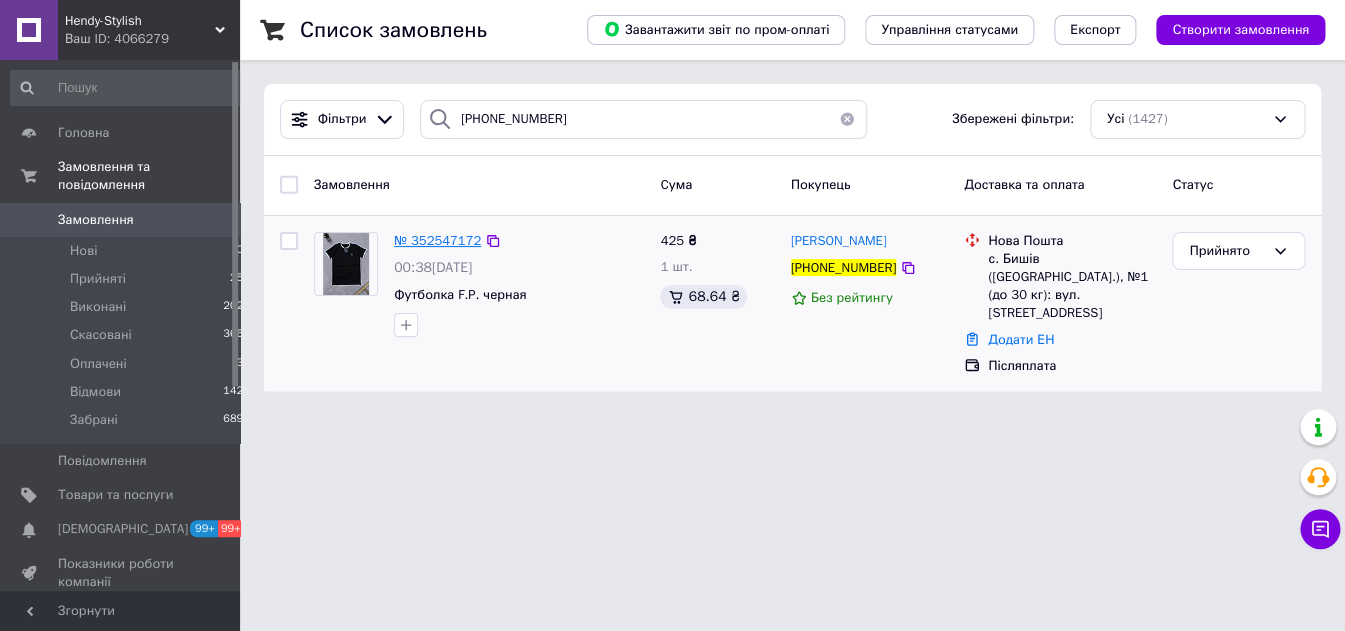 click on "№ 352547172" at bounding box center [437, 240] 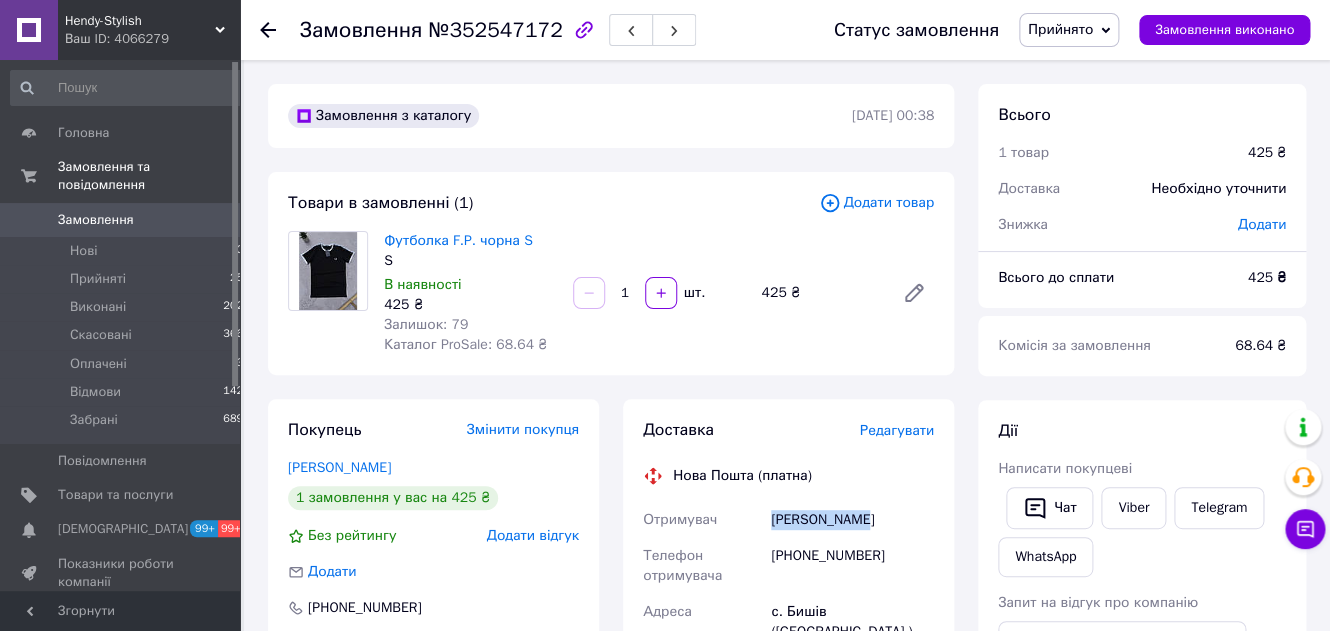 drag, startPoint x: 872, startPoint y: 520, endPoint x: 768, endPoint y: 525, distance: 104.120125 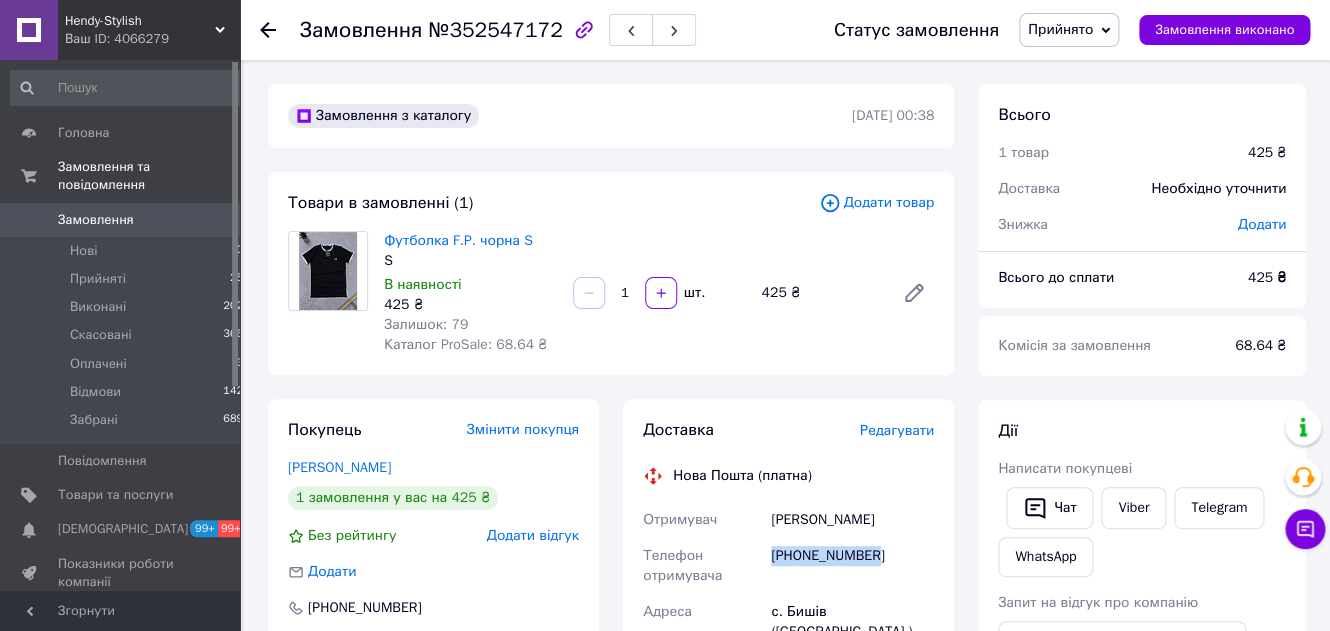 drag, startPoint x: 903, startPoint y: 550, endPoint x: 770, endPoint y: 557, distance: 133.18408 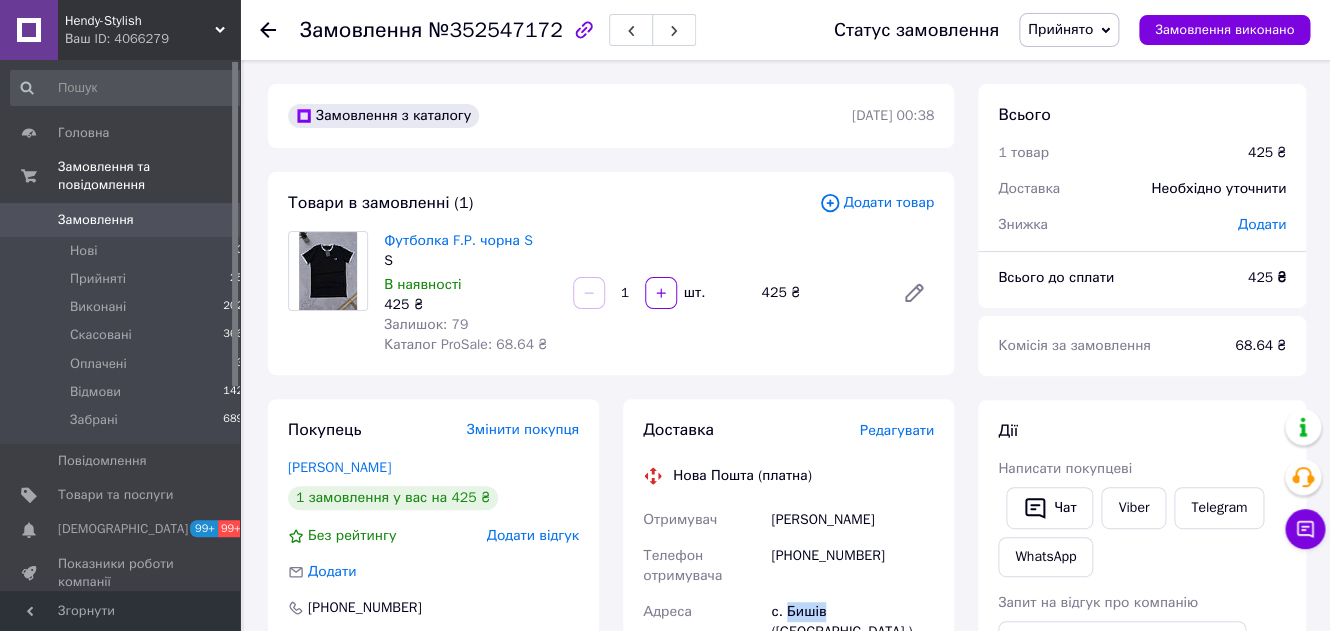 drag, startPoint x: 788, startPoint y: 614, endPoint x: 829, endPoint y: 616, distance: 41.04875 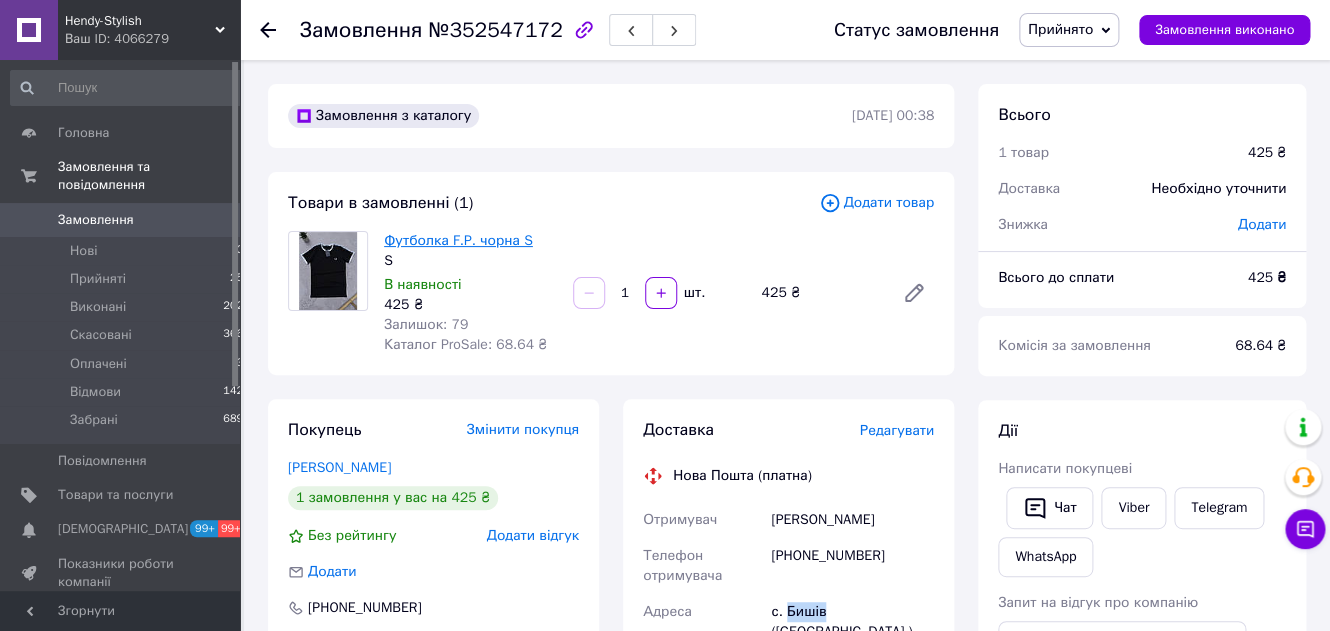 click on "Футболка F.P. чорна S" at bounding box center [458, 240] 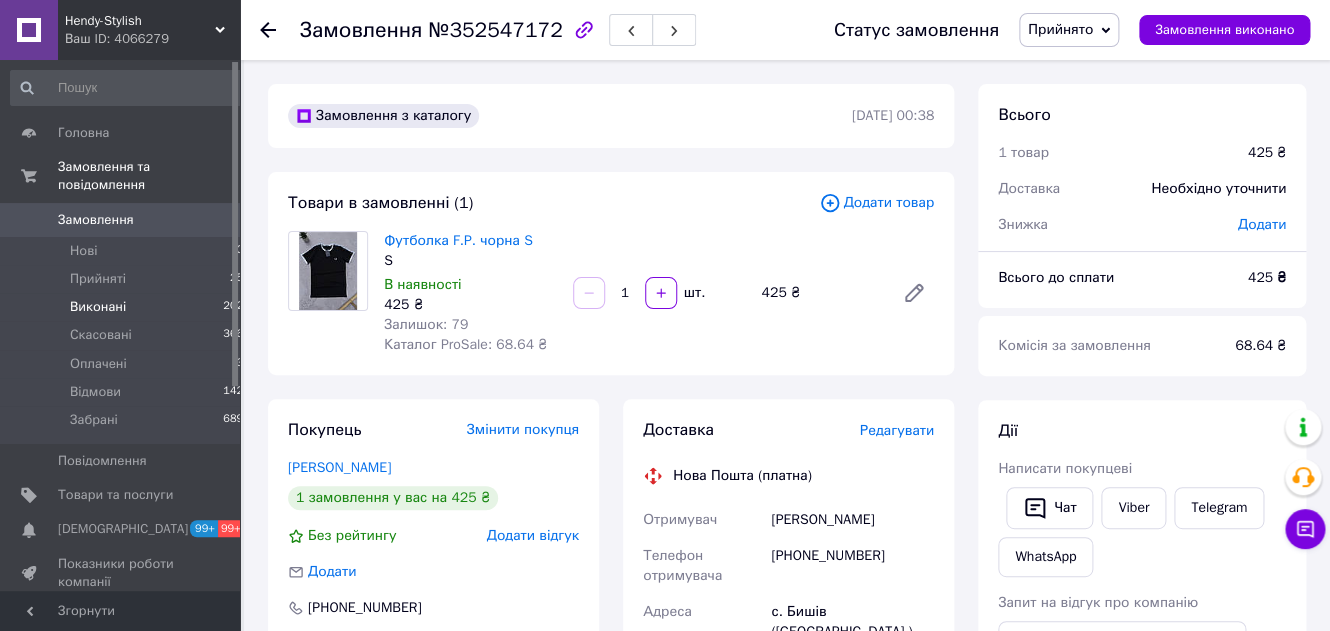 click on "Виконані 202" at bounding box center [127, 307] 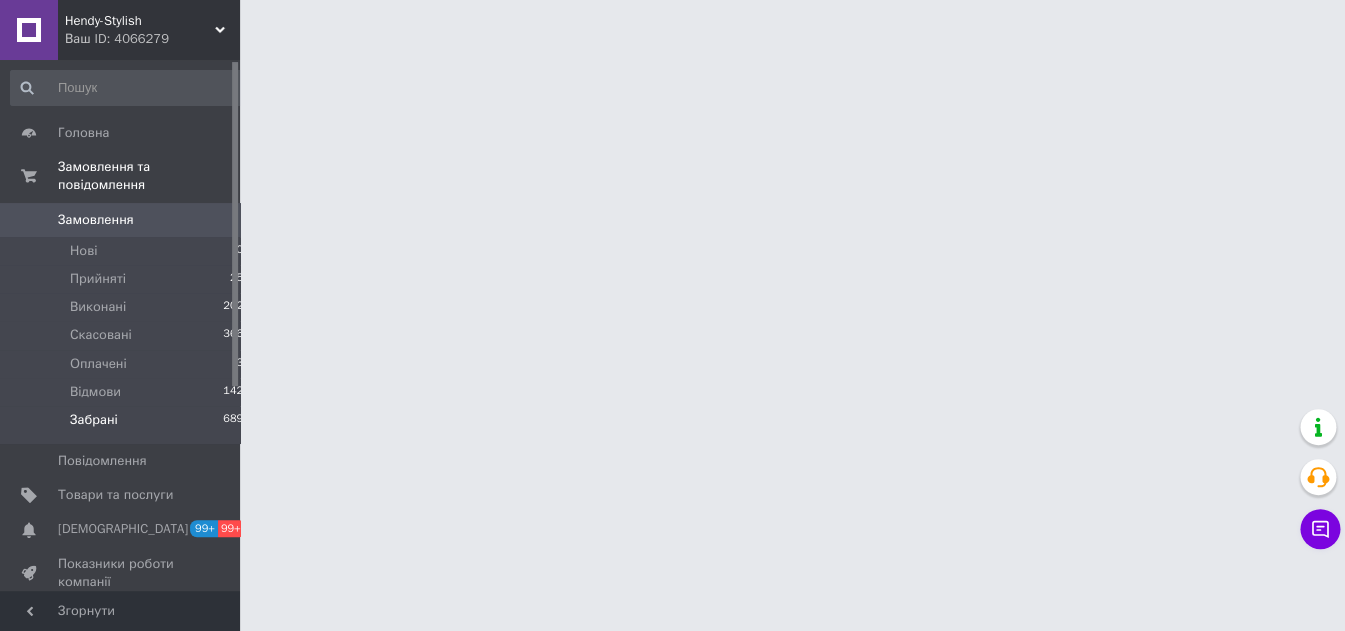 click on "Забрані 689" at bounding box center (127, 425) 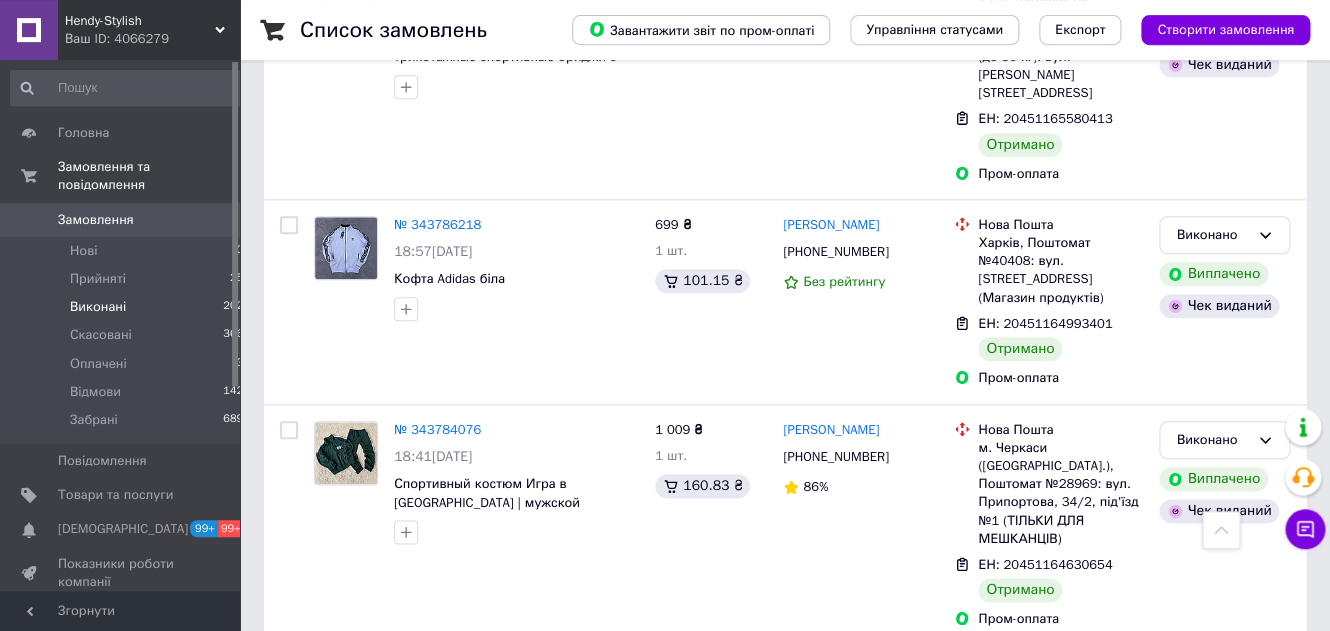 scroll, scrollTop: 19465, scrollLeft: 0, axis: vertical 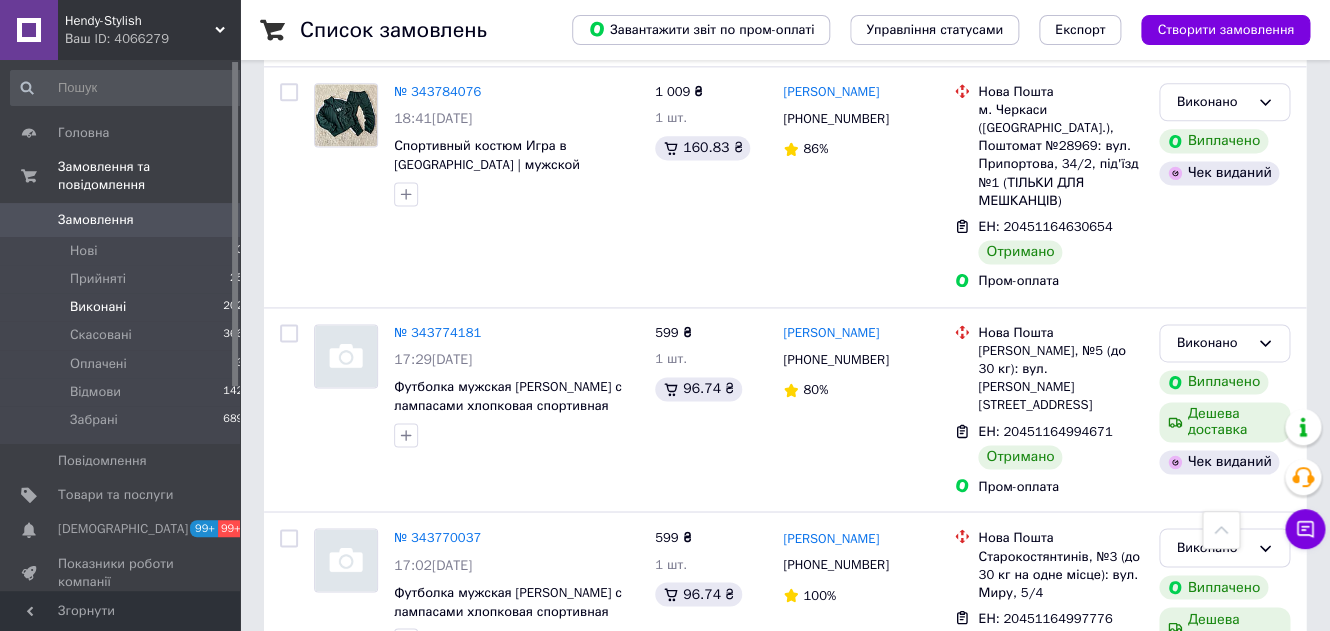 click on "3" at bounding box center (371, 1580) 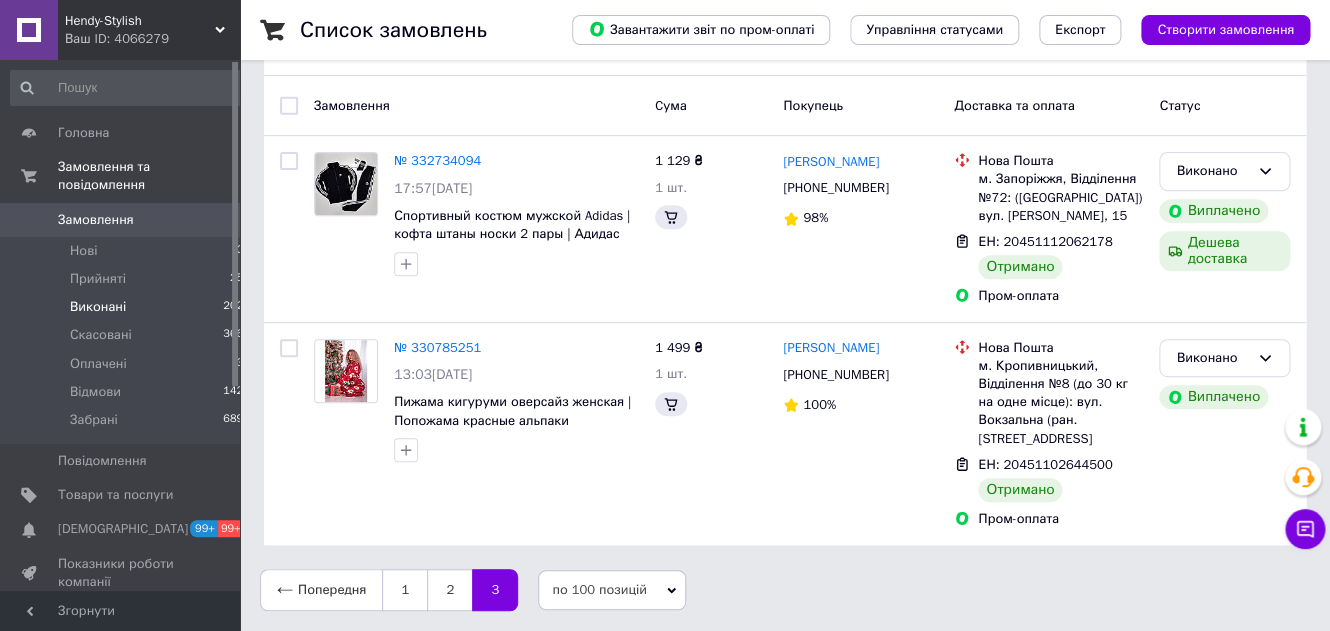 scroll, scrollTop: 0, scrollLeft: 0, axis: both 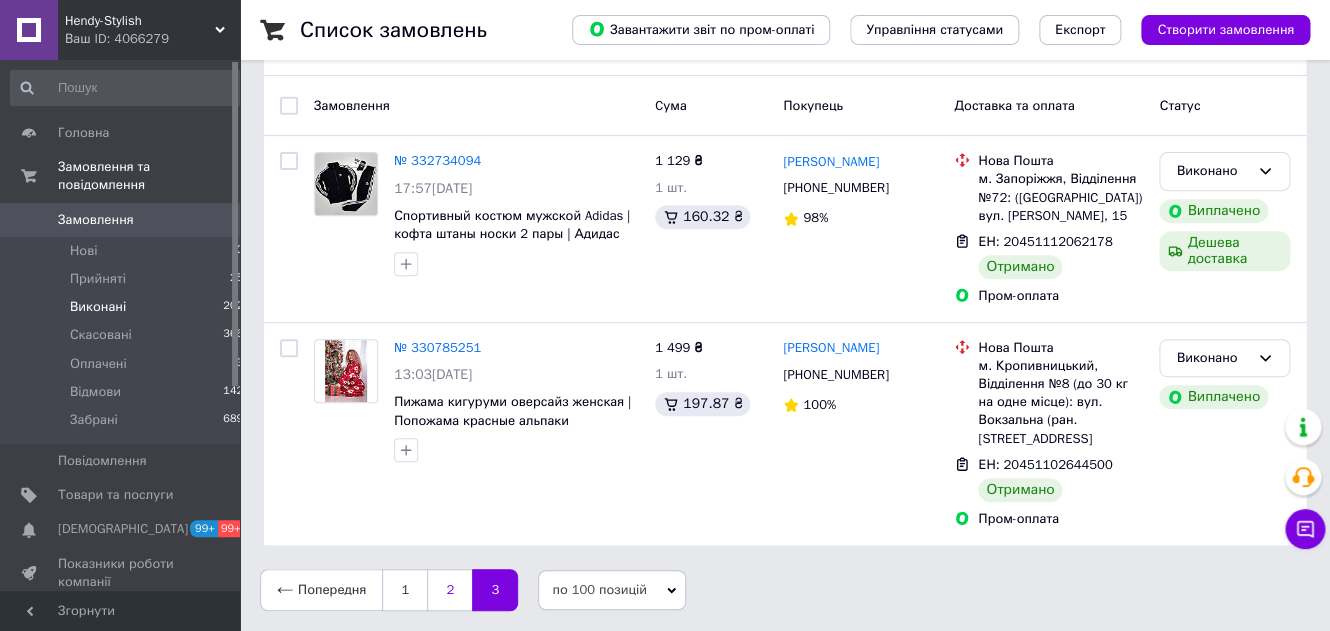 click on "2" at bounding box center (449, 590) 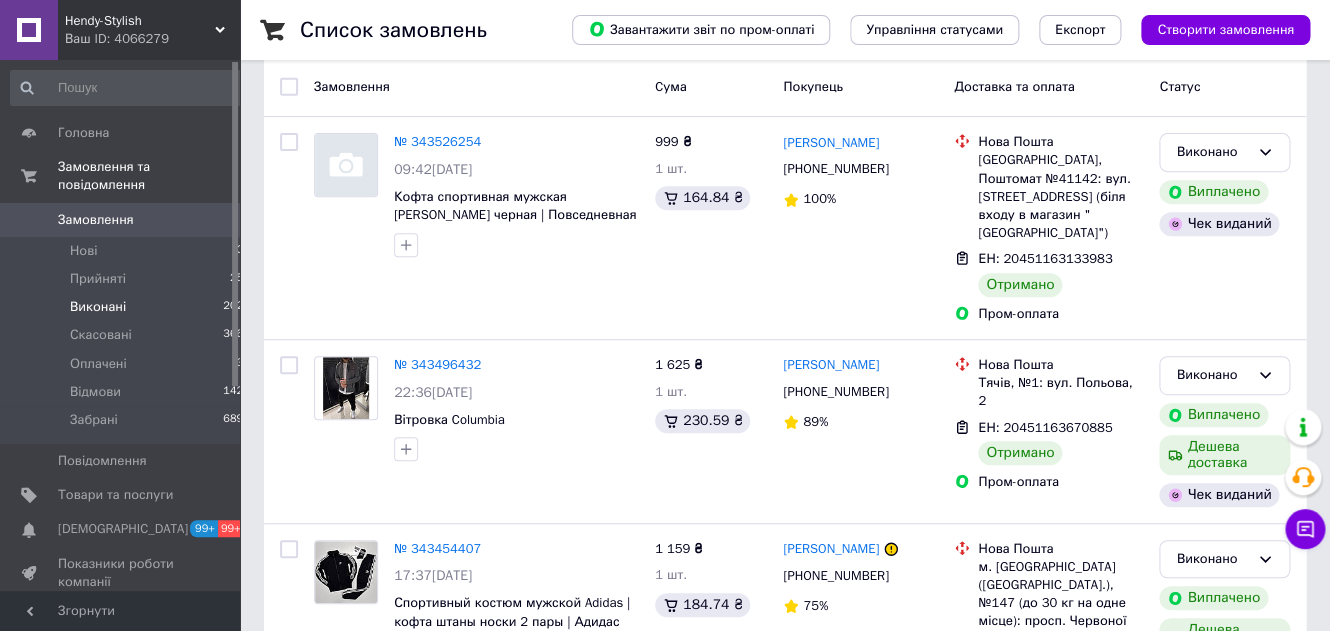 scroll, scrollTop: 0, scrollLeft: 0, axis: both 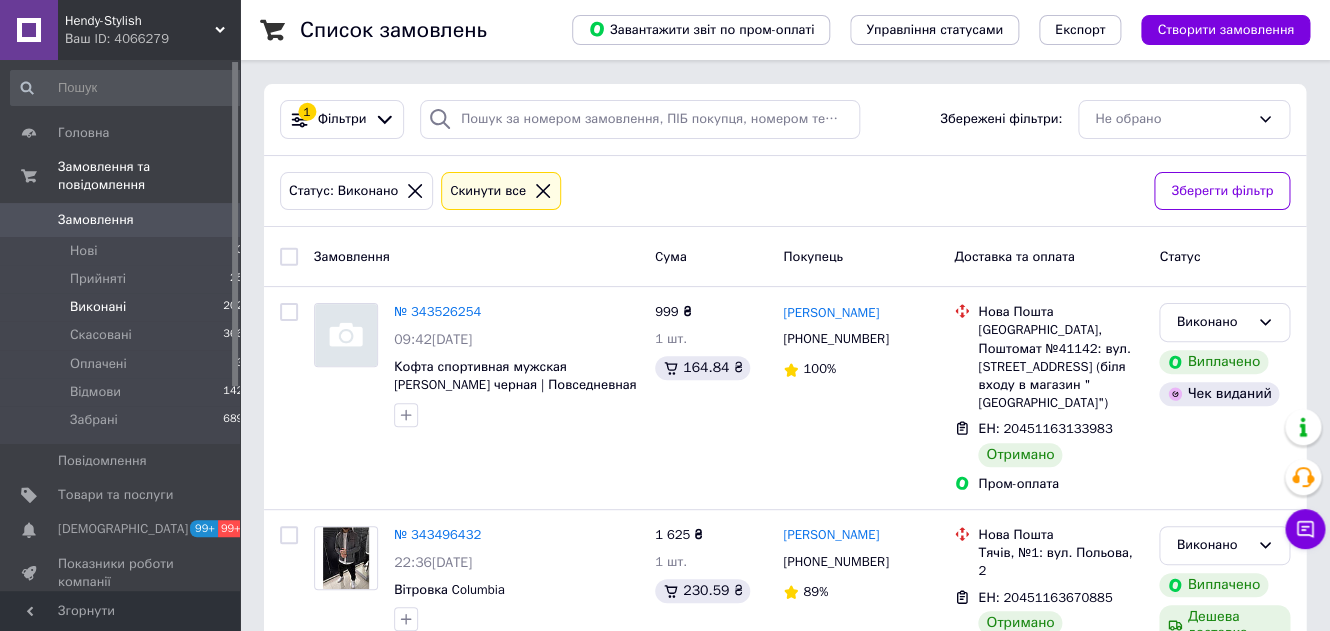 click 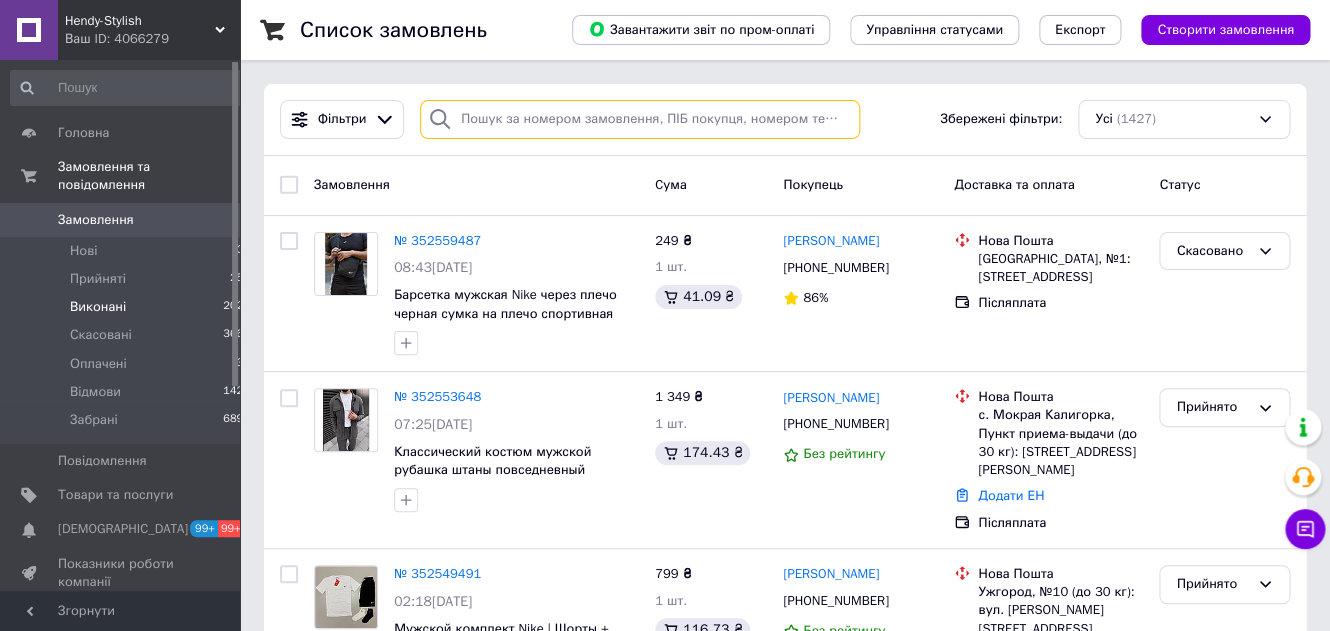 click at bounding box center [640, 119] 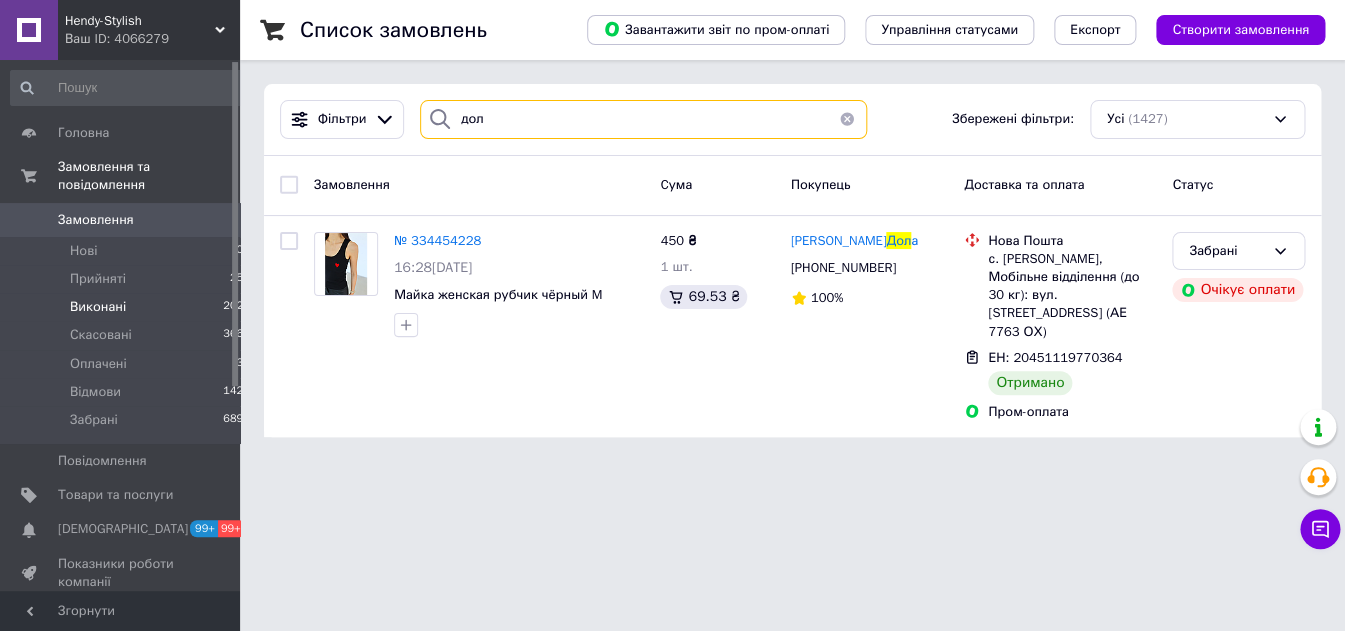click on "дол" at bounding box center (643, 119) 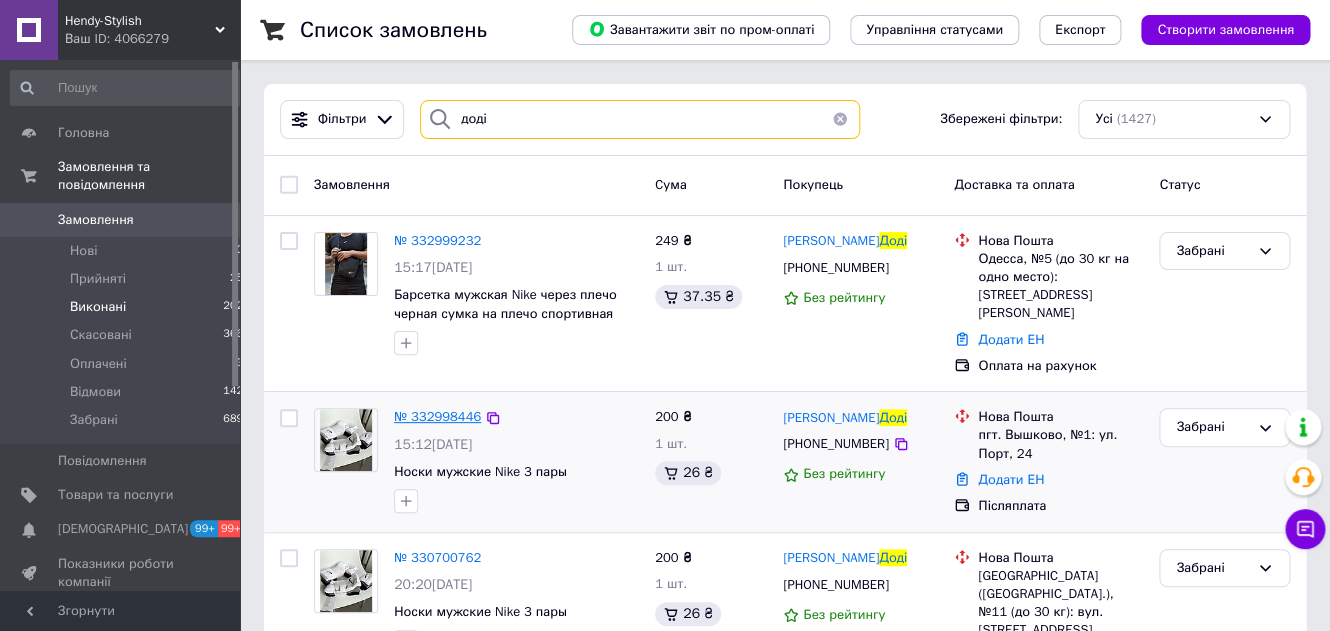 type on "доді" 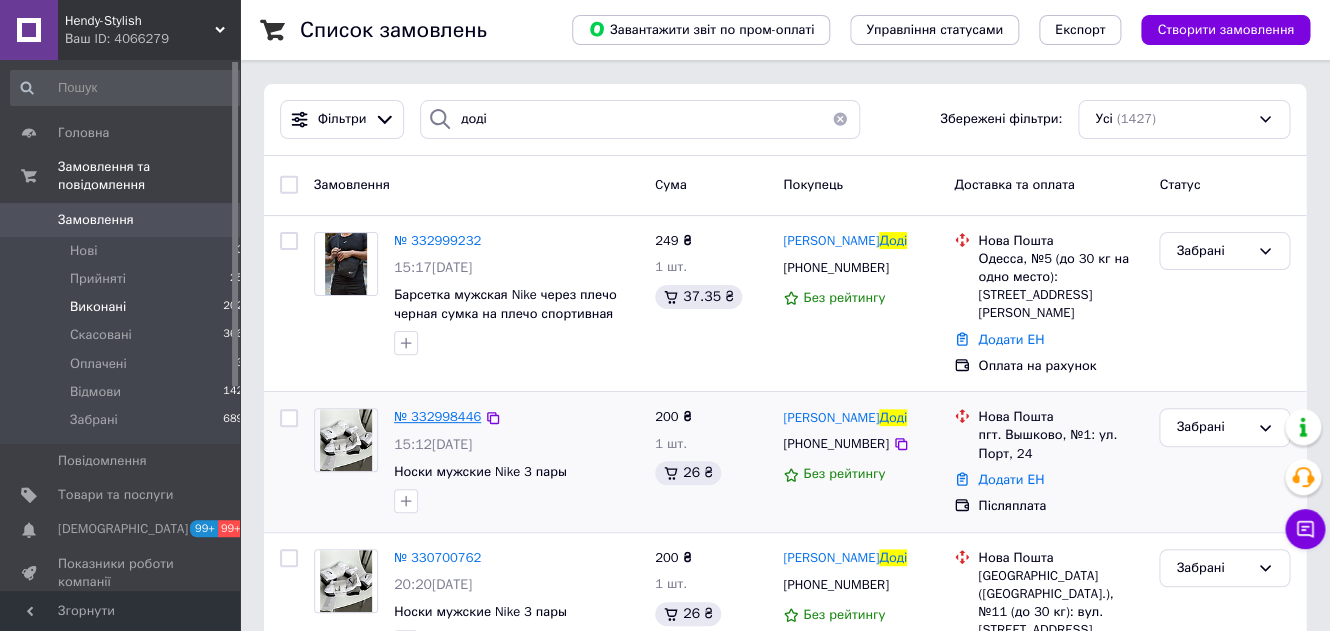 click on "№ 332998446" at bounding box center [437, 416] 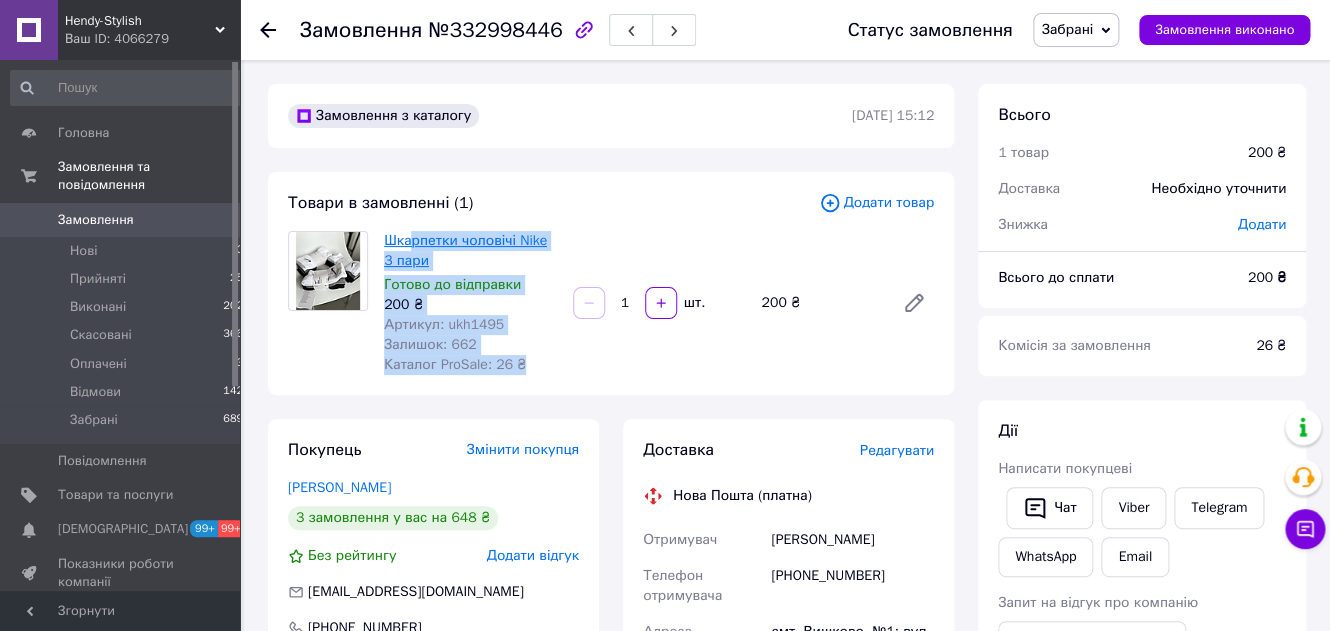 drag, startPoint x: 563, startPoint y: 244, endPoint x: 415, endPoint y: 240, distance: 148.05405 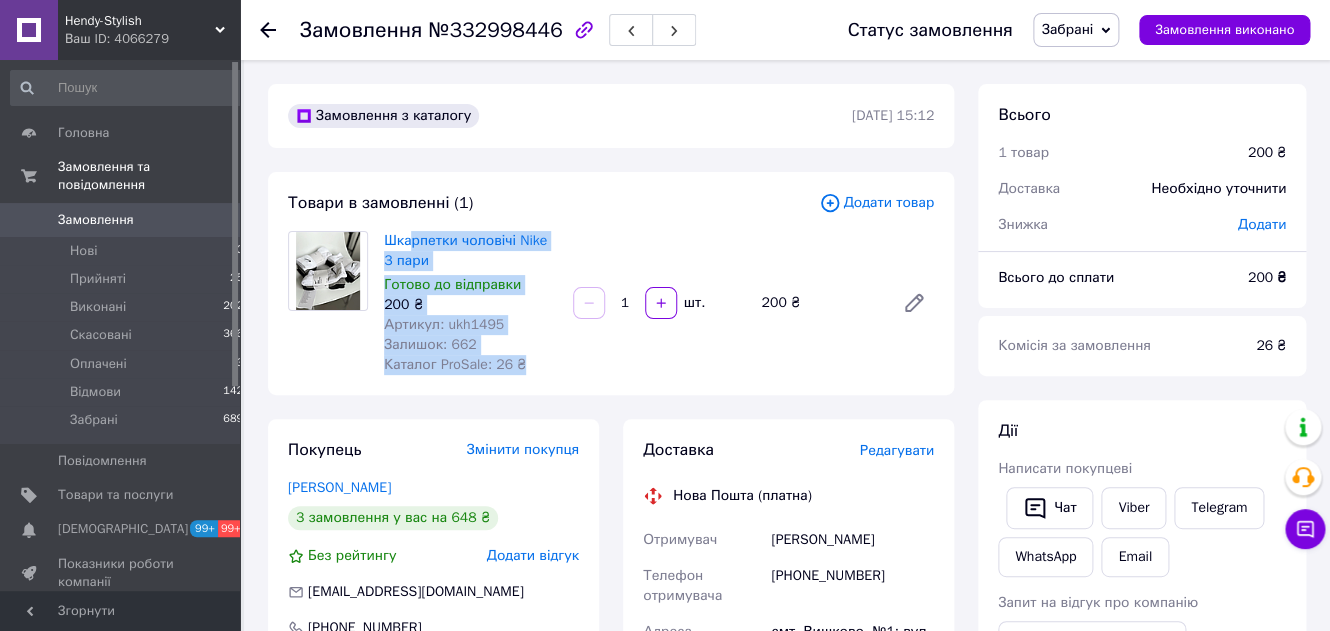 click on "Шкарпетки чоловічі Nike 3 пари" at bounding box center [470, 251] 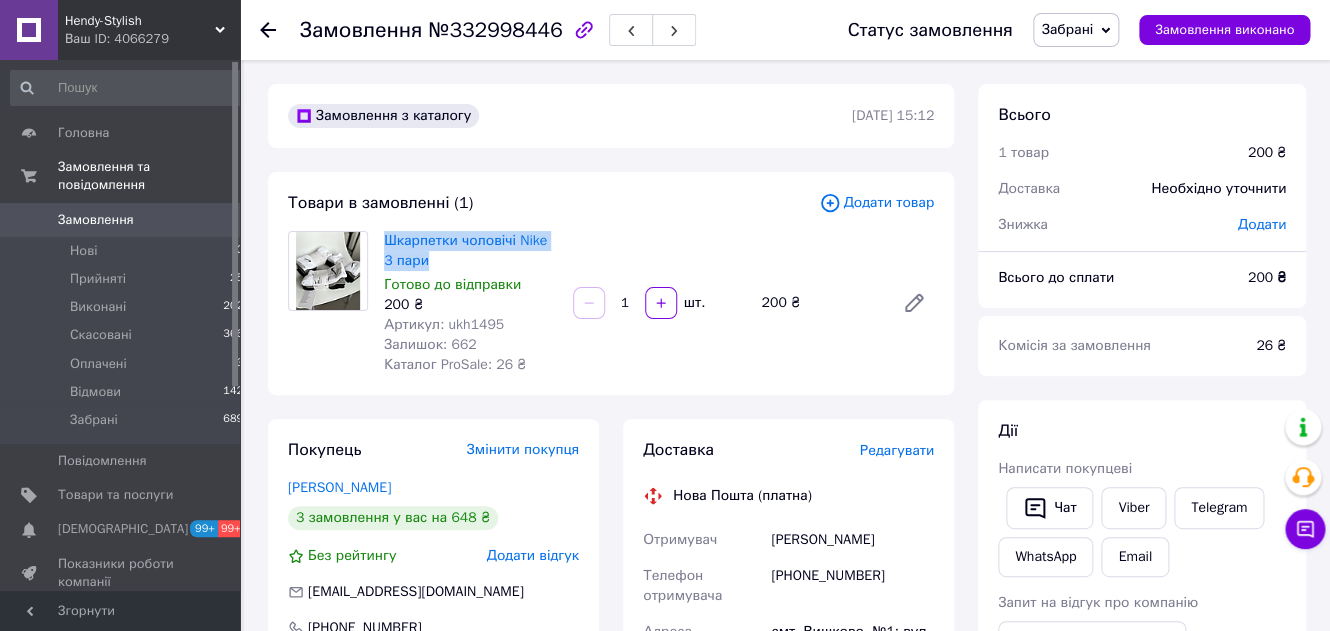 drag, startPoint x: 443, startPoint y: 263, endPoint x: 379, endPoint y: 237, distance: 69.079666 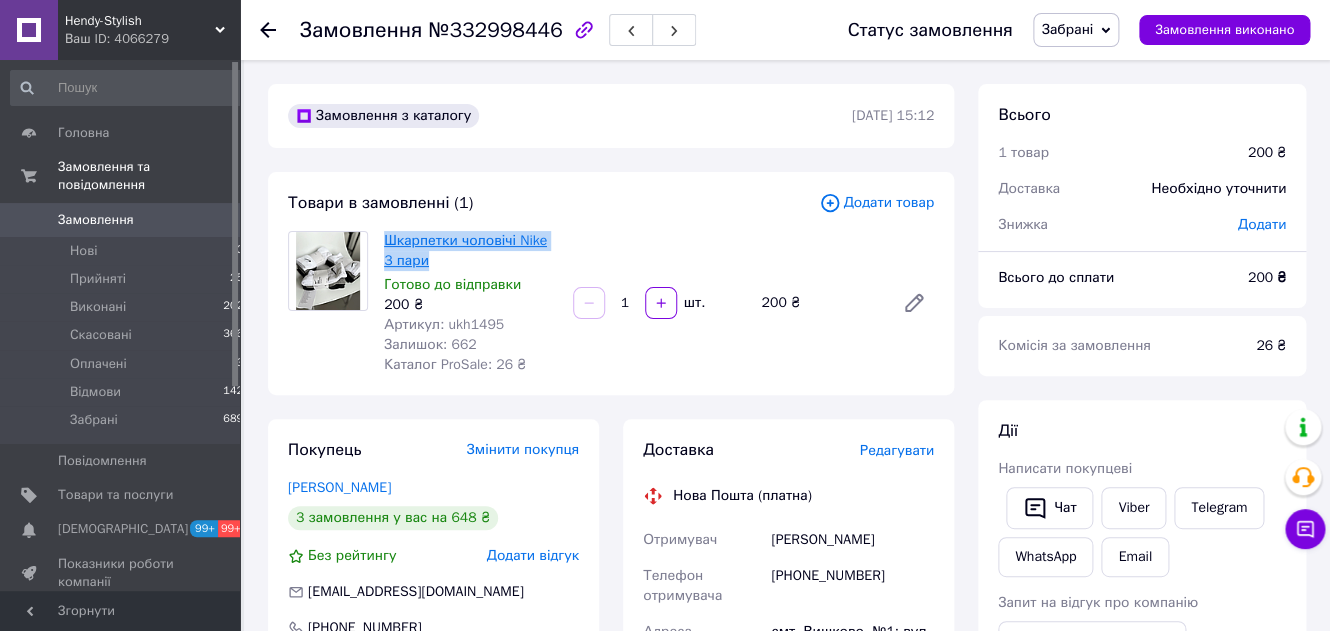 copy on "Шкарпетки чоловічі Nike 3 пари" 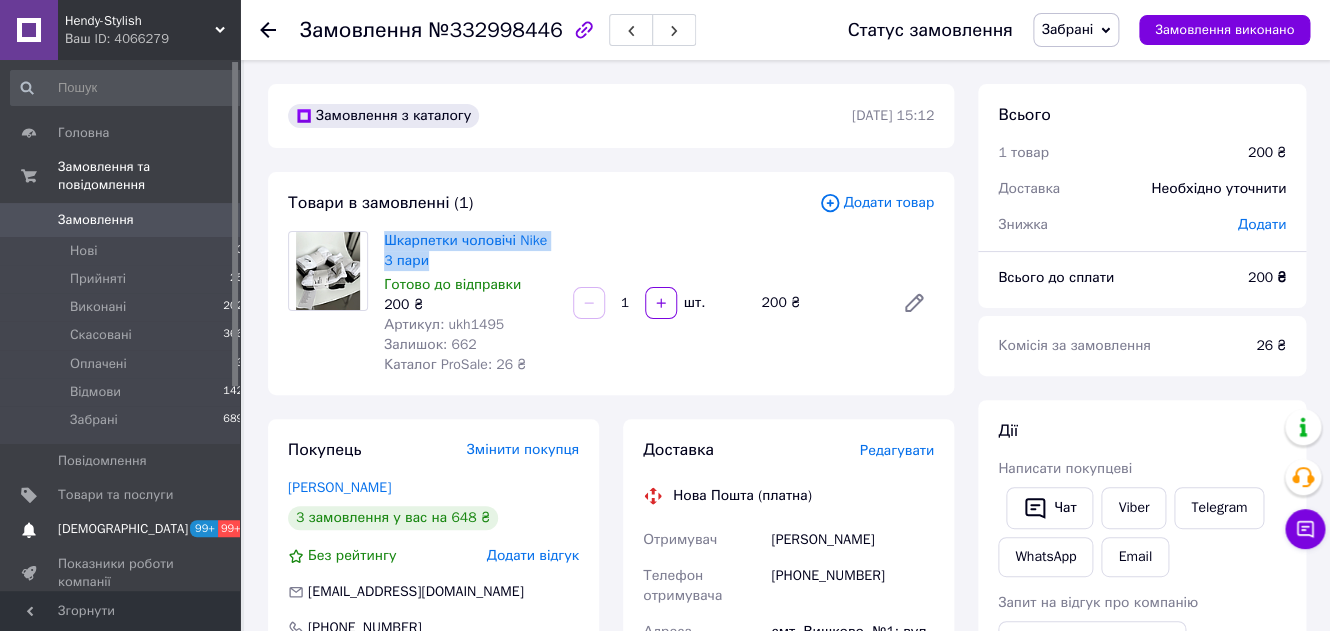 click on "[DEMOGRAPHIC_DATA]" at bounding box center (123, 529) 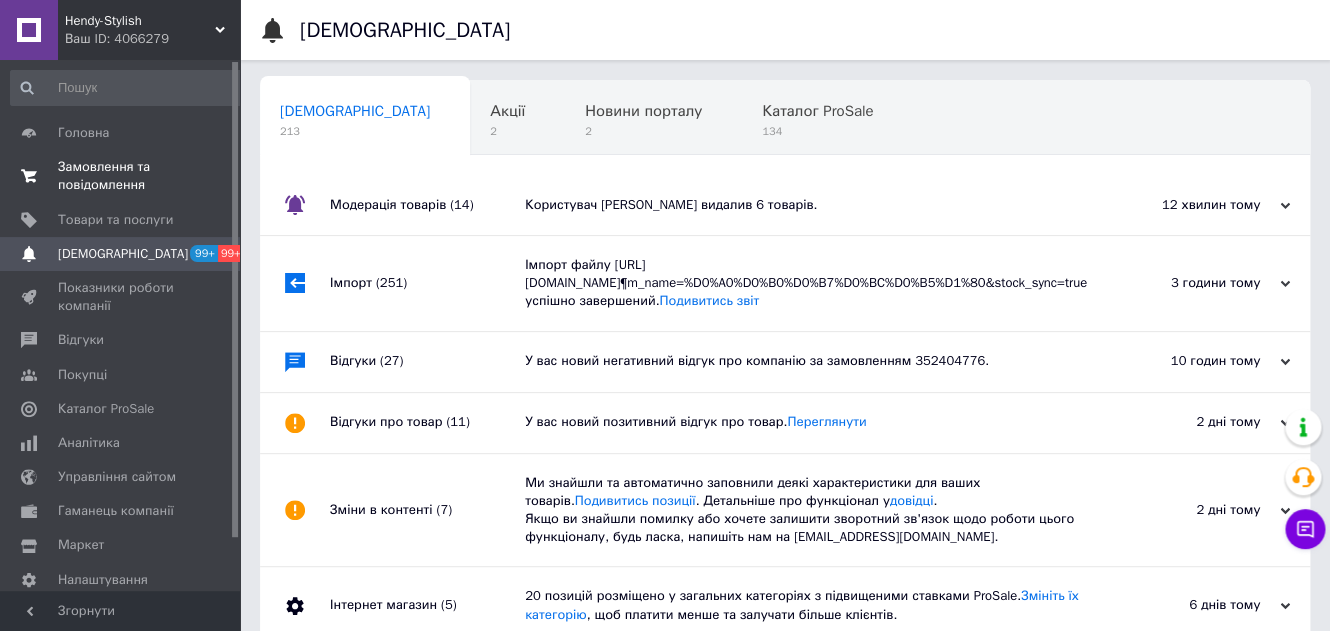 click on "Замовлення та повідомлення" at bounding box center (121, 176) 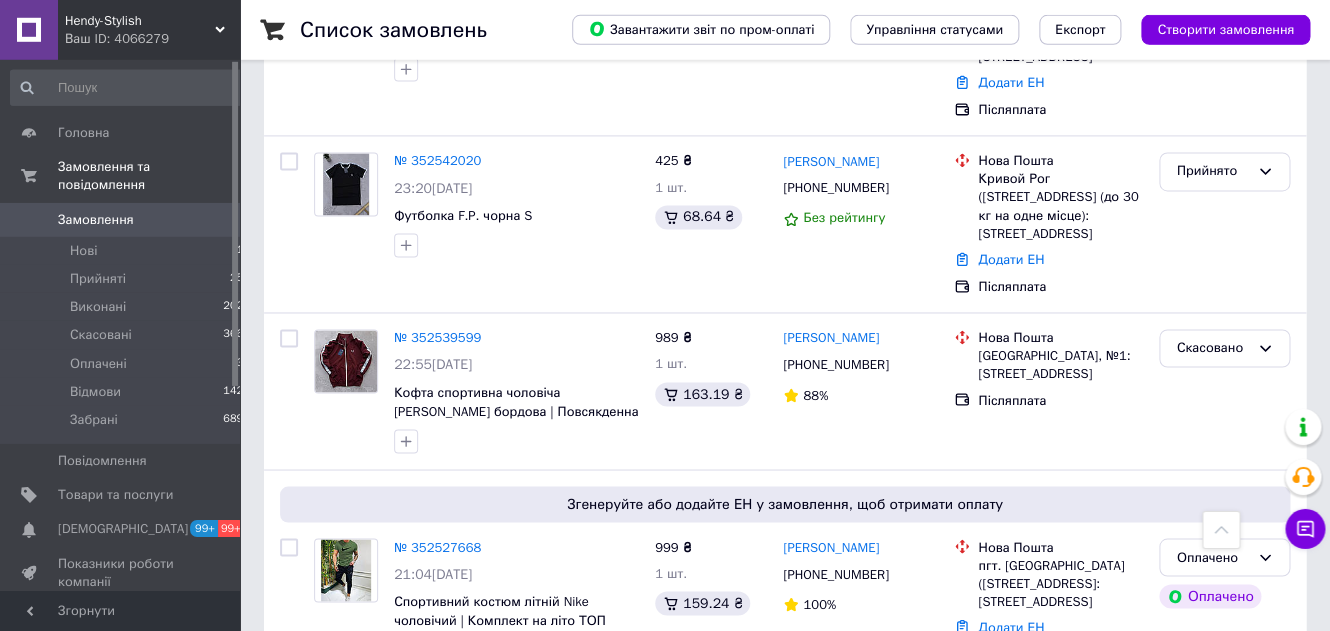 scroll, scrollTop: 942, scrollLeft: 0, axis: vertical 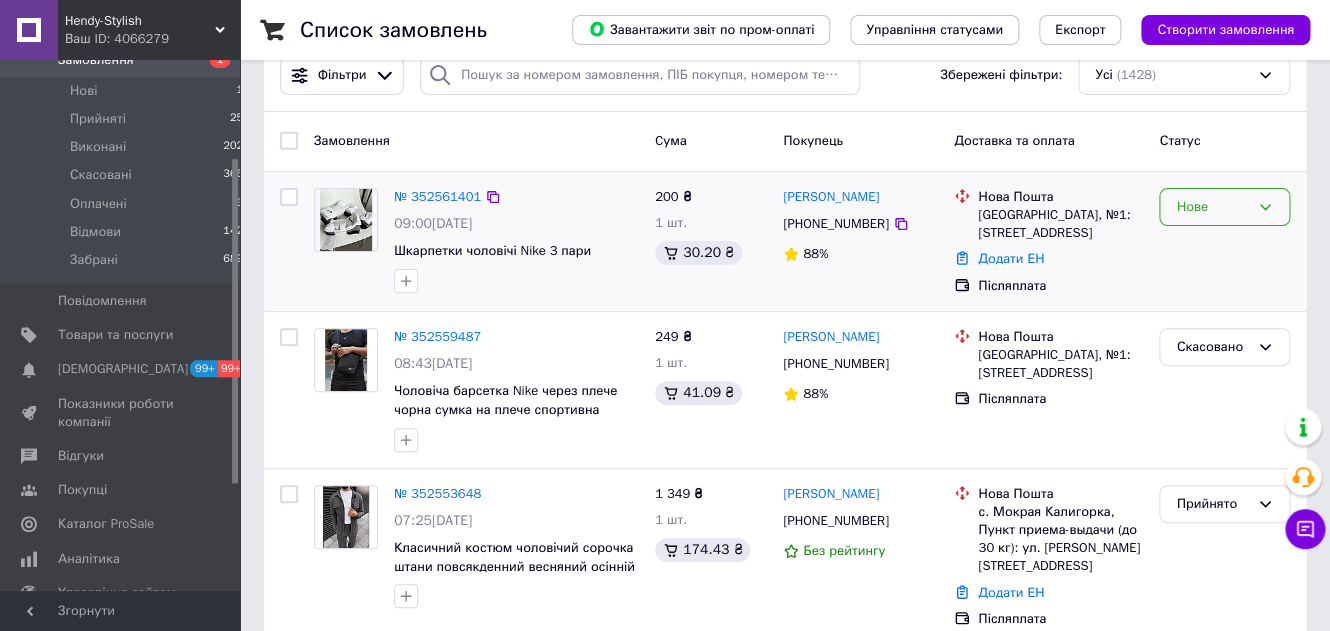 click on "Нове" at bounding box center (1212, 207) 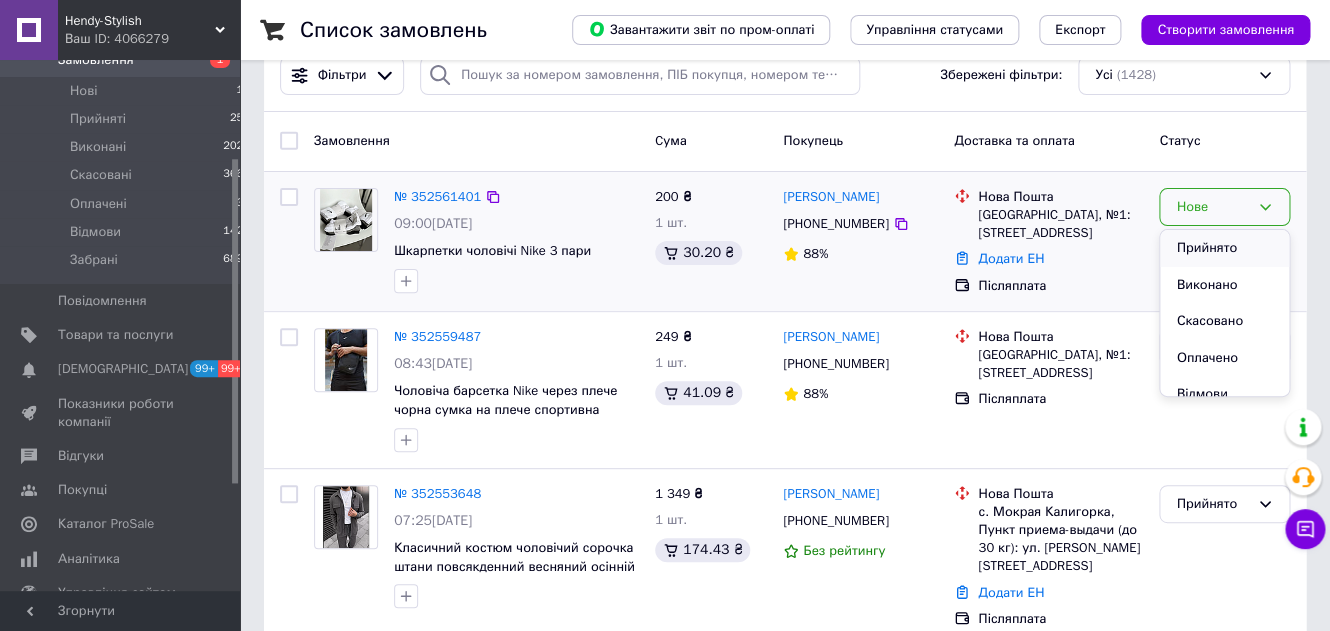 click on "Прийнято" at bounding box center [1224, 248] 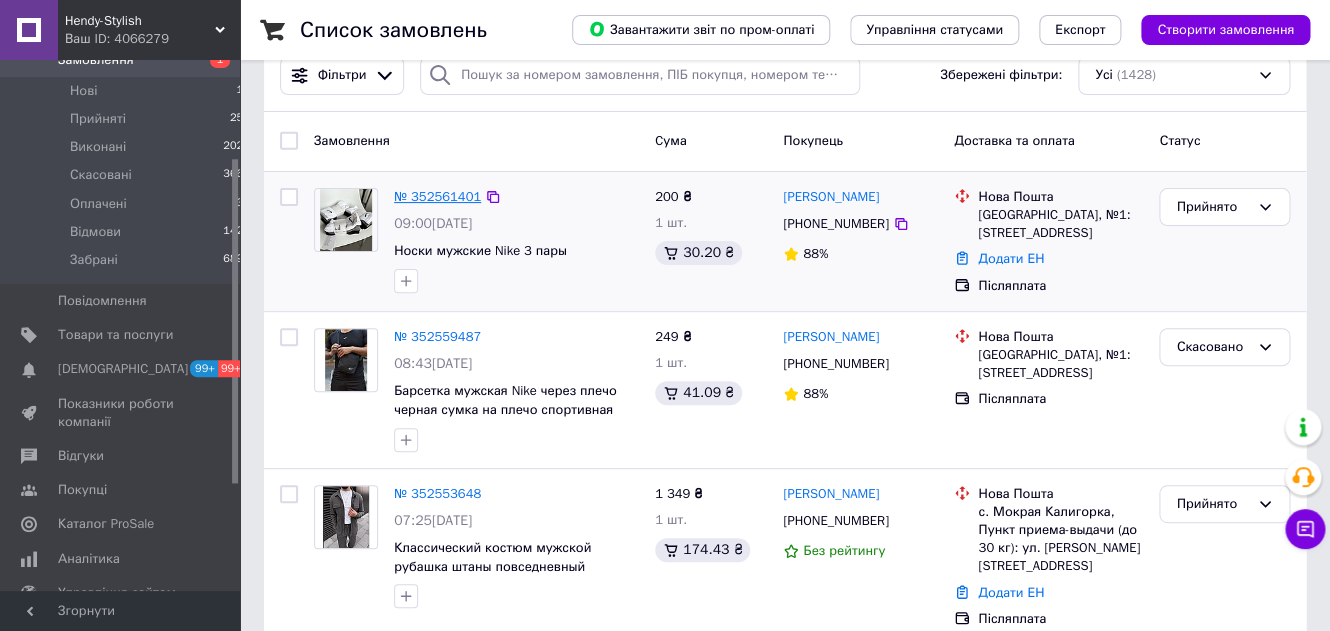 click on "№ 352561401" at bounding box center [437, 196] 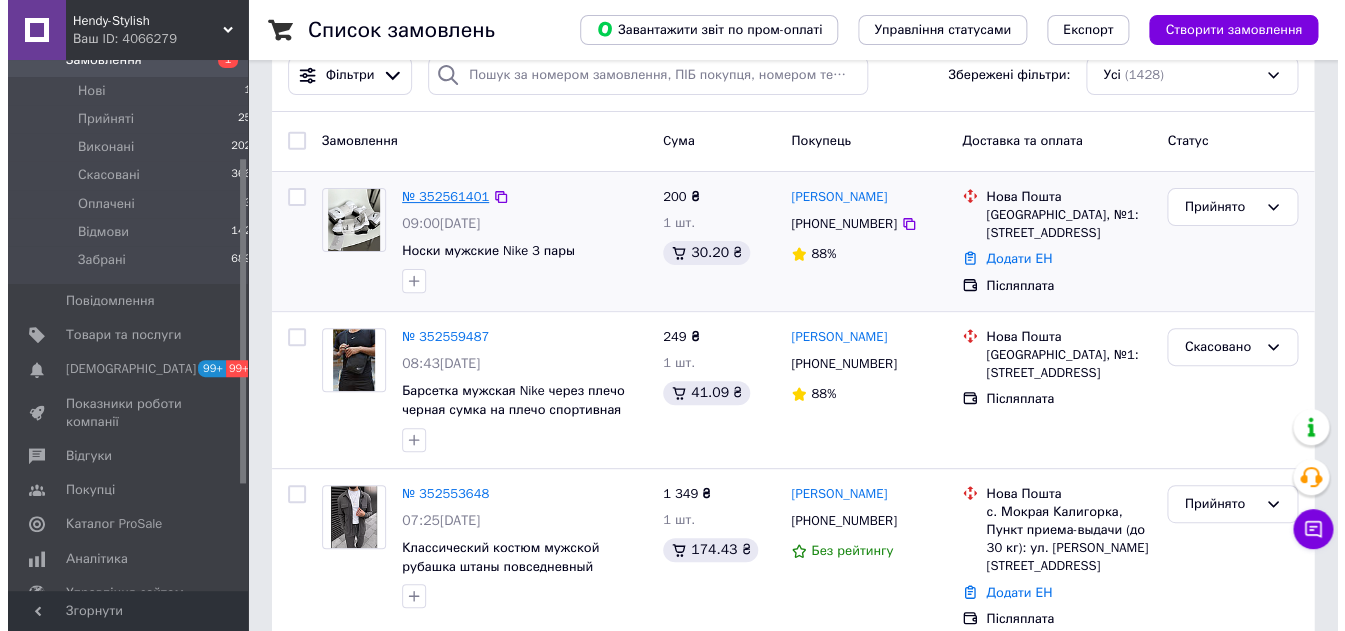 scroll, scrollTop: 0, scrollLeft: 0, axis: both 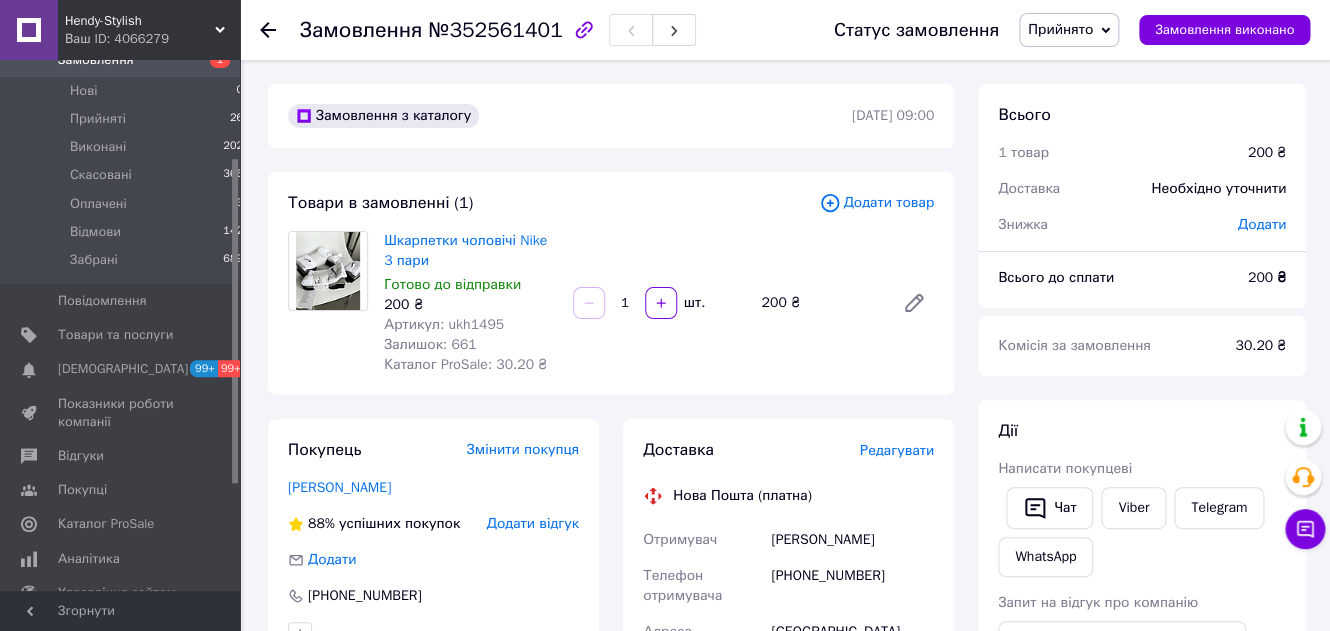 click on "Додати відгук" at bounding box center (533, 523) 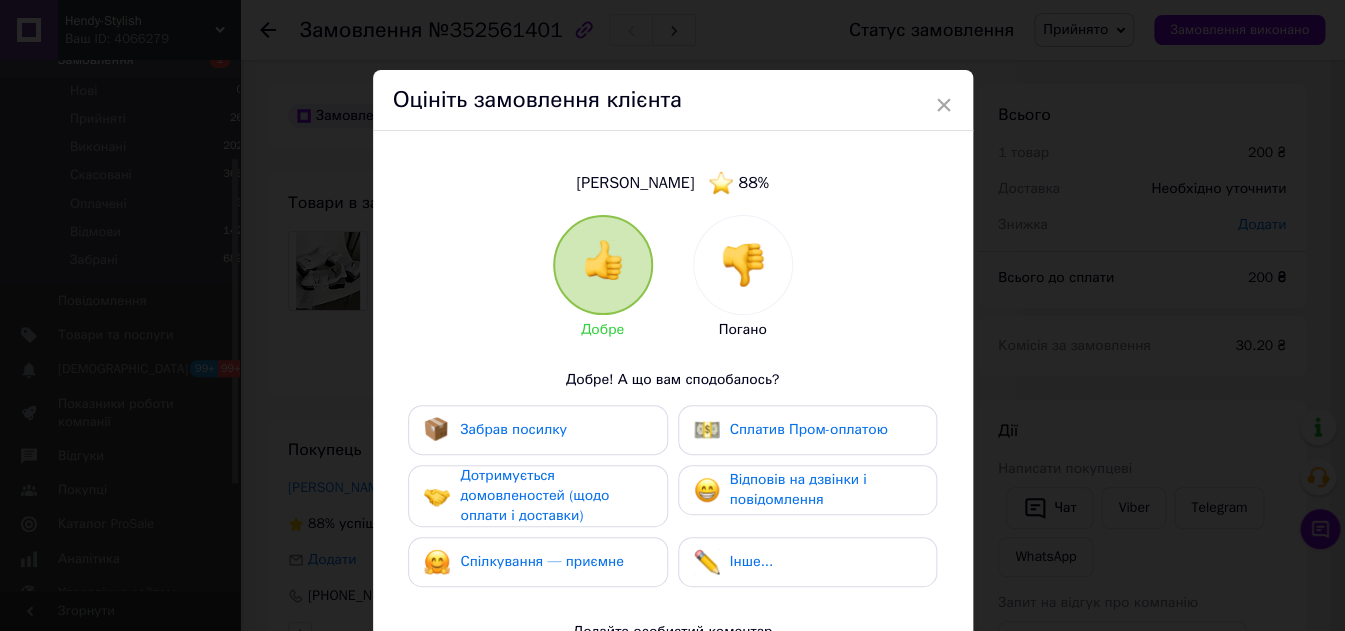 click at bounding box center (743, 265) 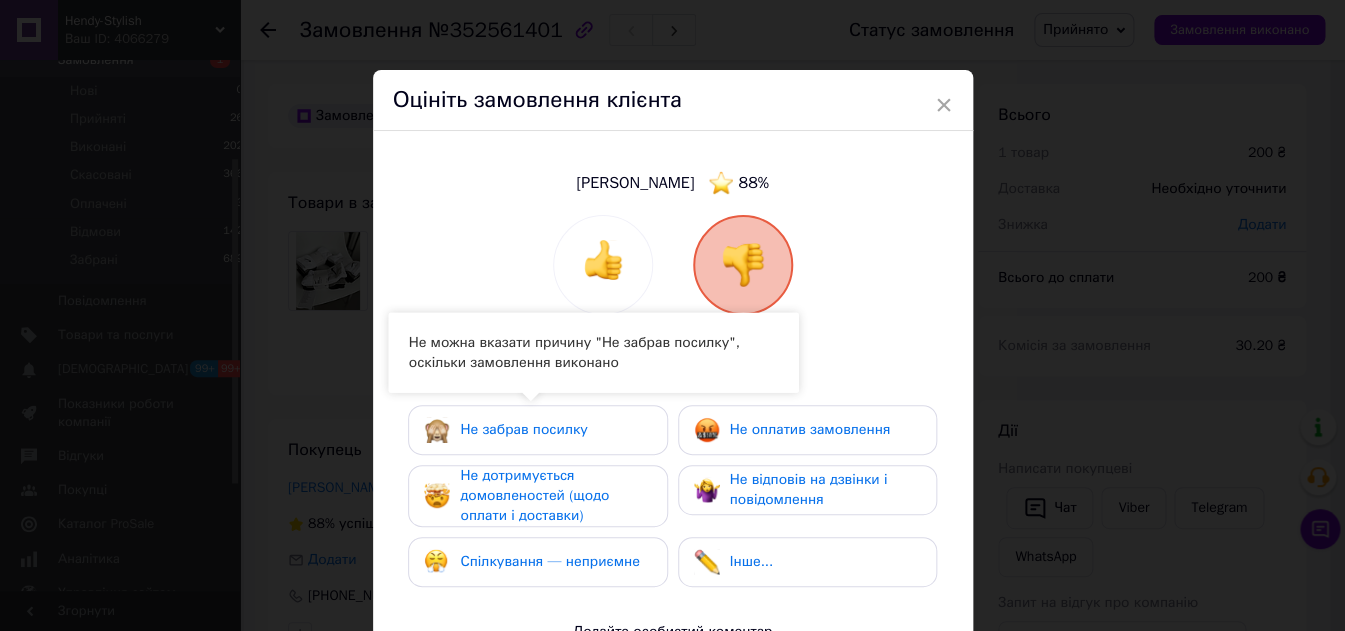 click on "Не дотримується домовленостей (щодо оплати і доставки)" at bounding box center [534, 495] 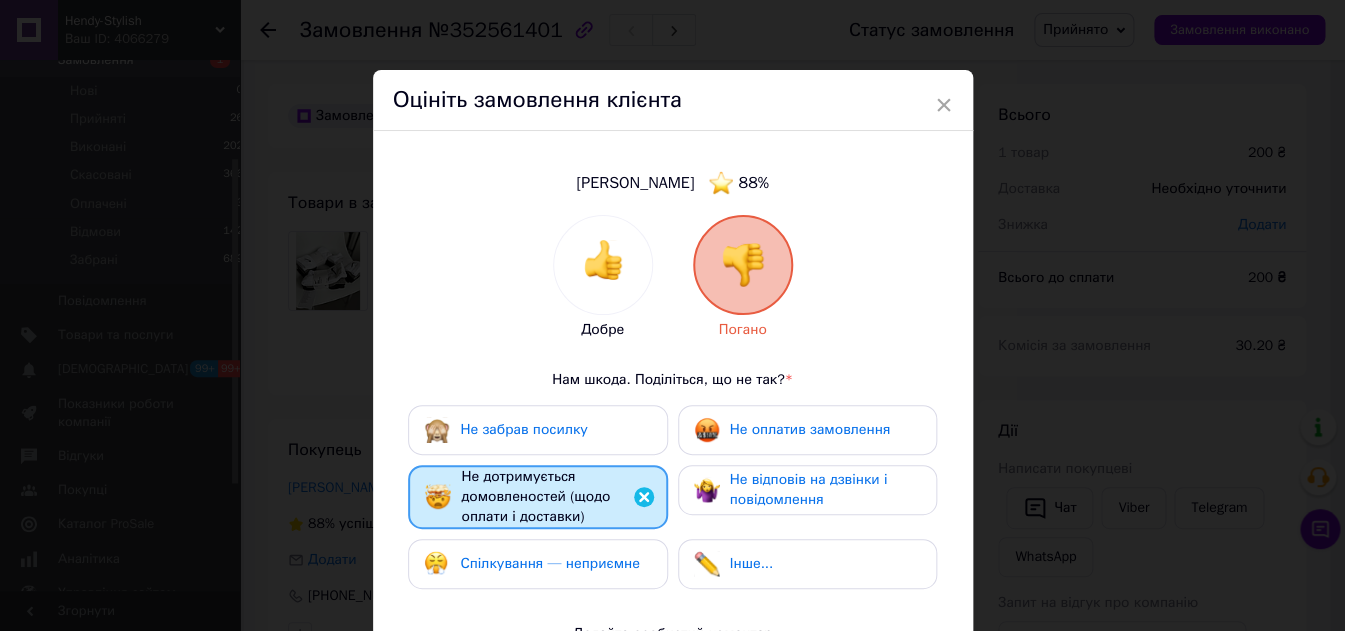 click on "Спілкування — неприємне" at bounding box center [549, 563] 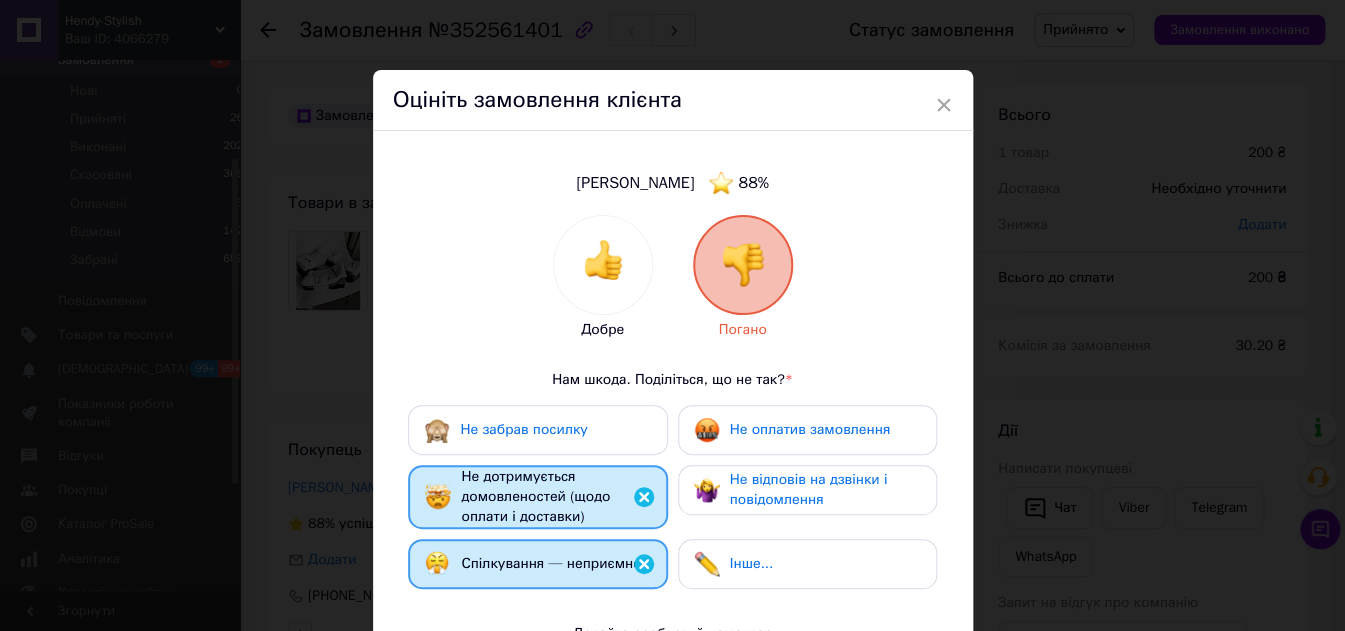 click on "Не відповів на дзвінки і повідомлення" at bounding box center [809, 489] 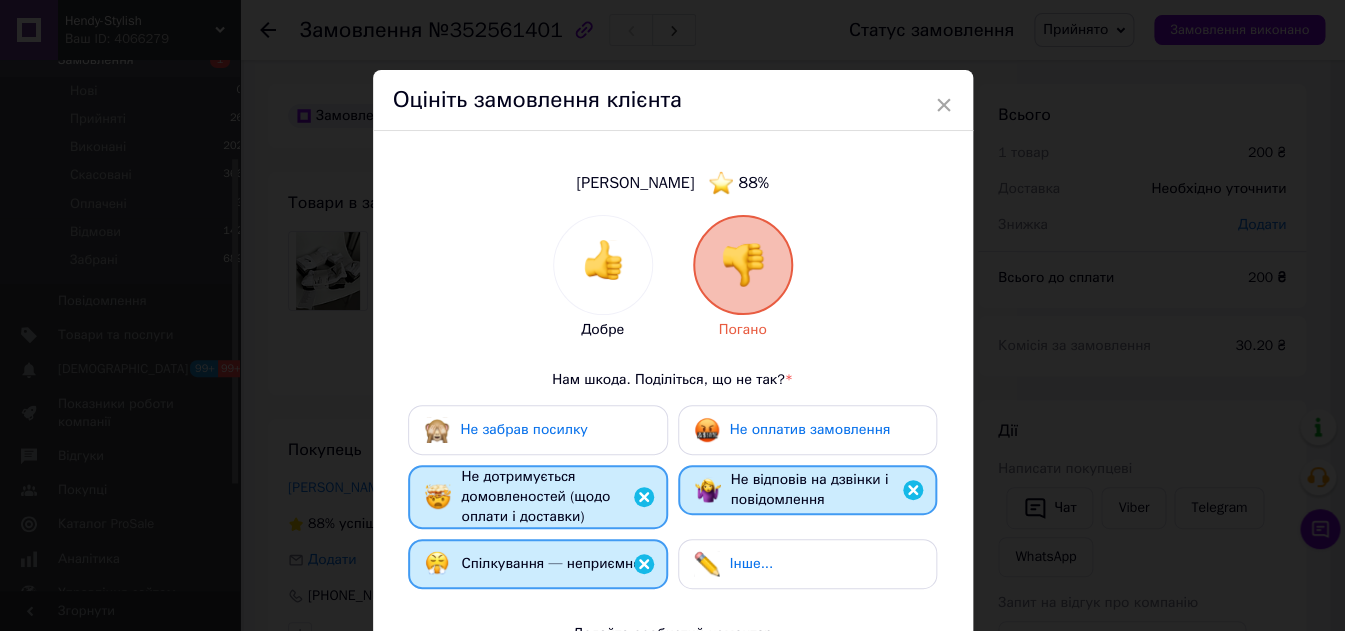 click on "Не оплатив замовлення" at bounding box center [792, 430] 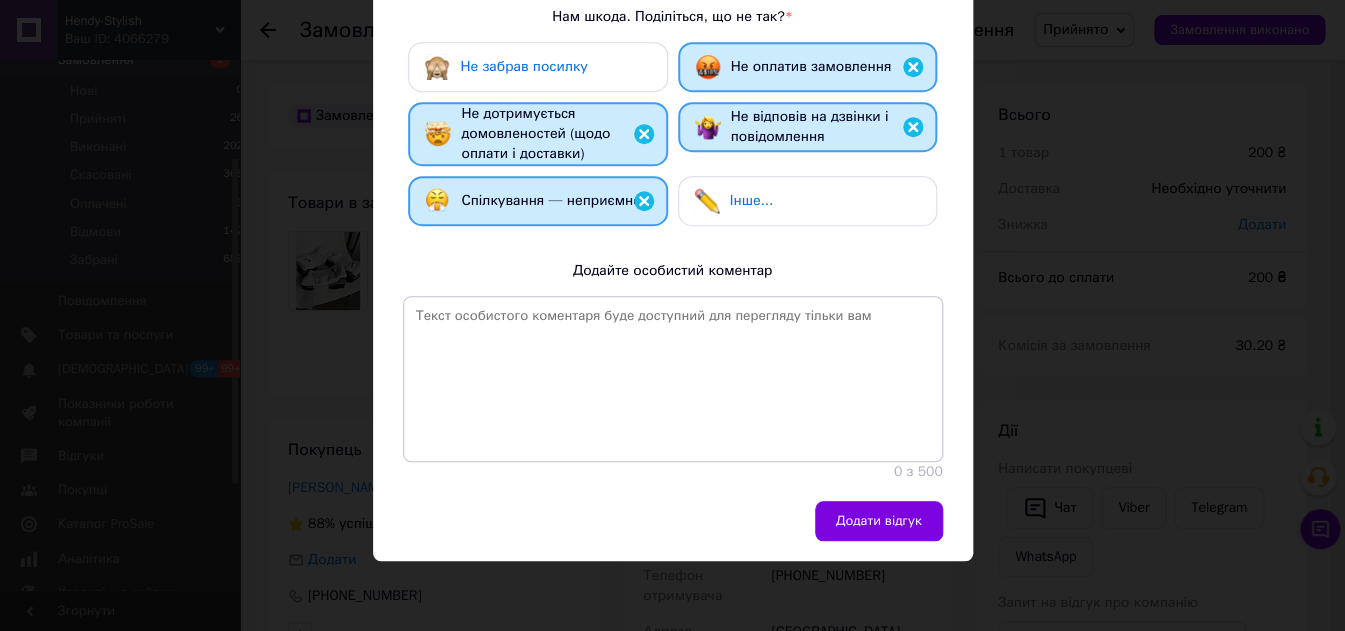 click on "Додати відгук" at bounding box center (879, 521) 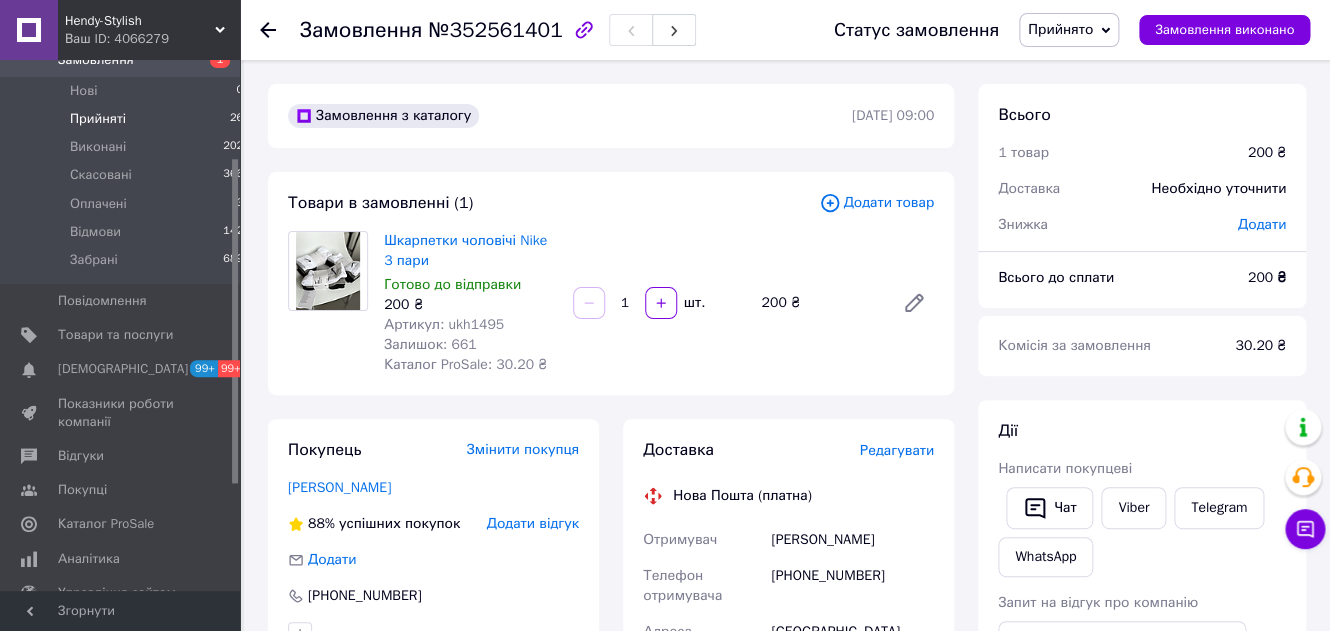 click on "Прийняті 26" at bounding box center (127, 119) 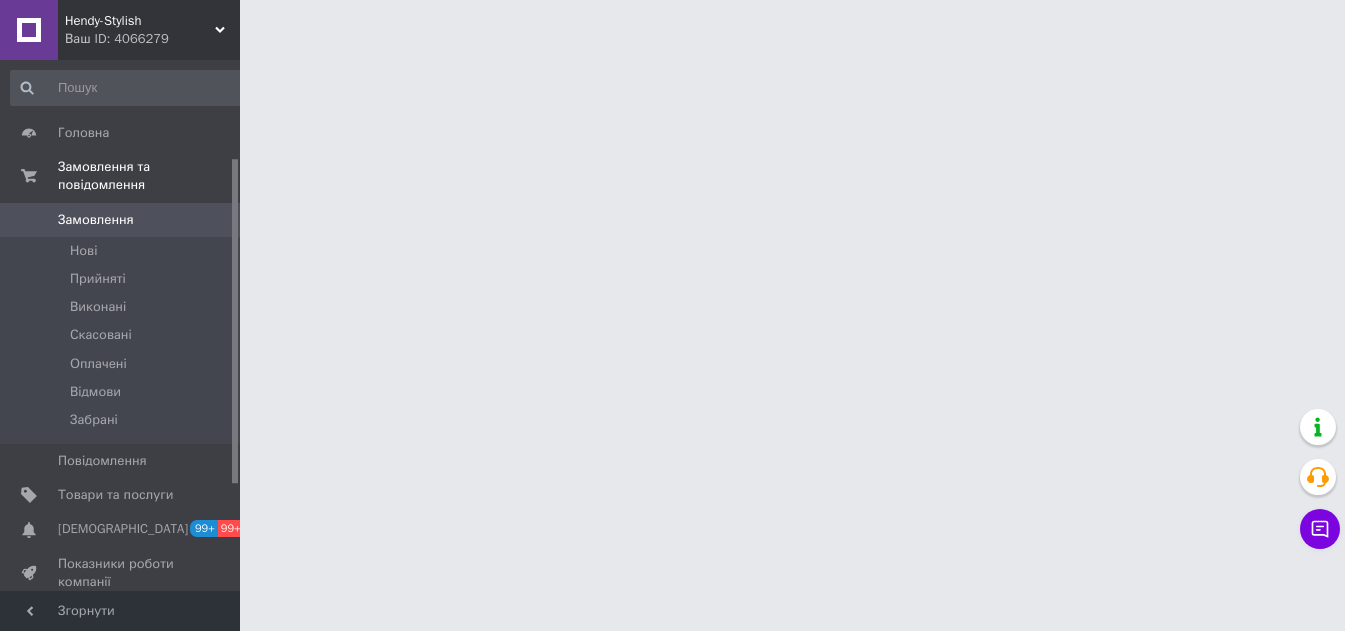 scroll, scrollTop: 0, scrollLeft: 0, axis: both 